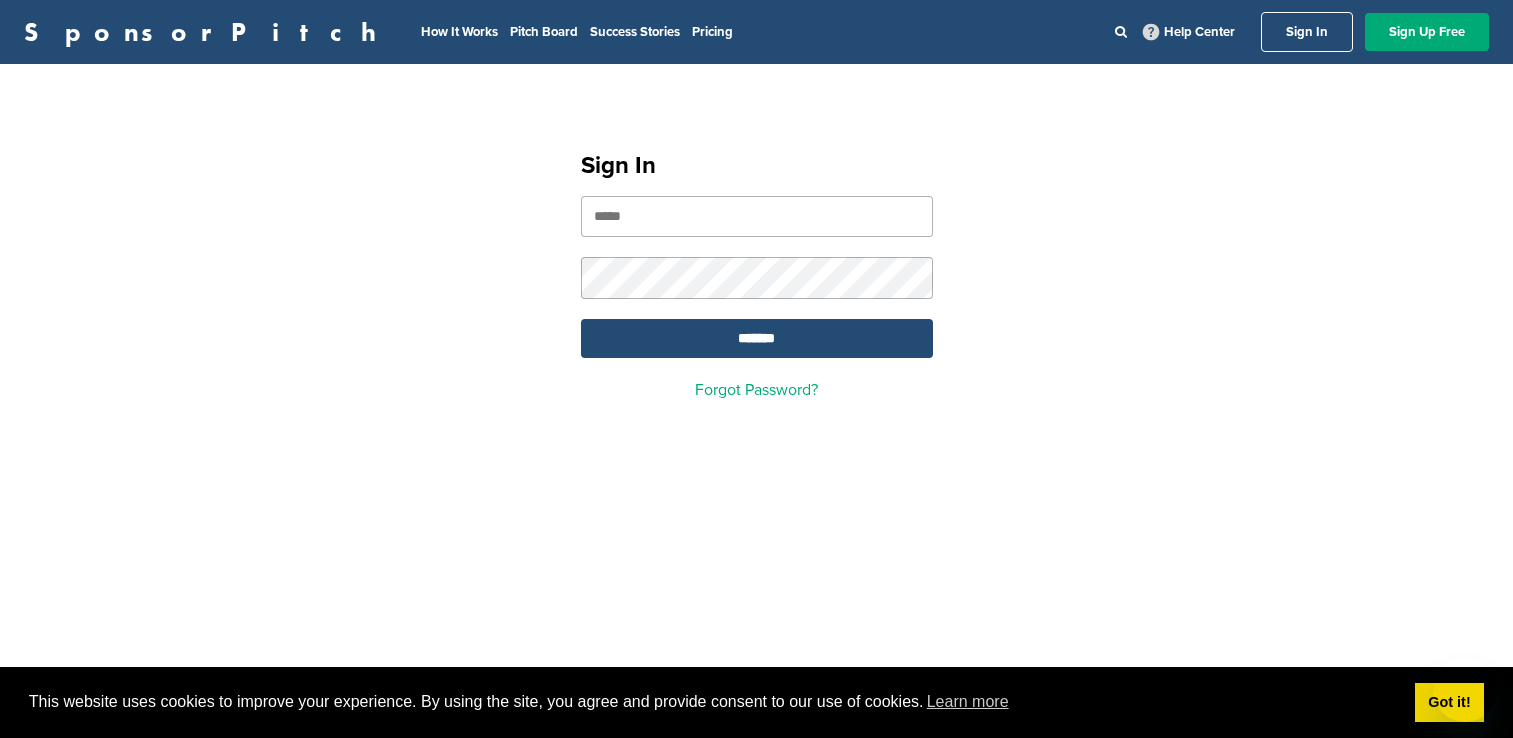 scroll, scrollTop: 0, scrollLeft: 0, axis: both 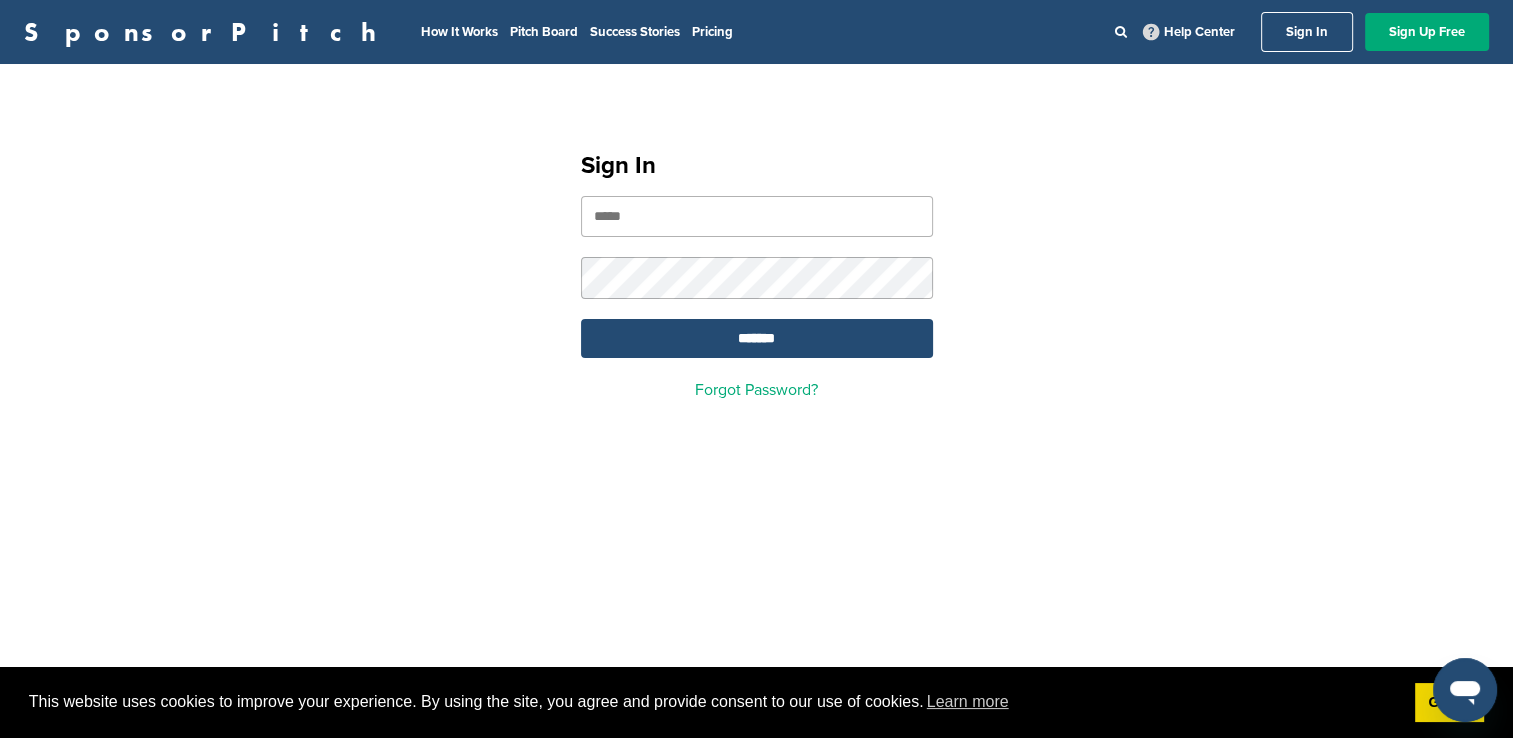 click at bounding box center [757, 216] 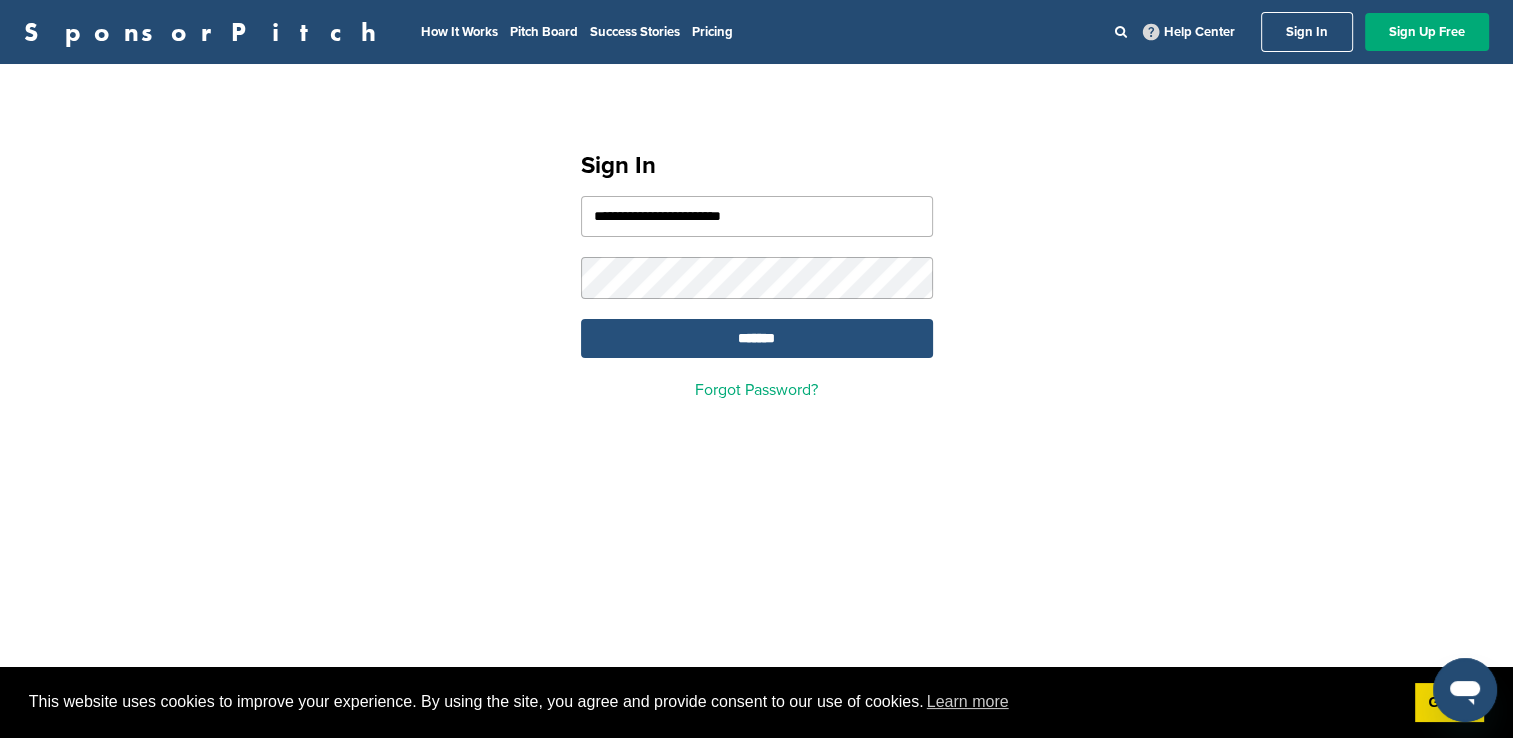 click on "*******" at bounding box center [757, 338] 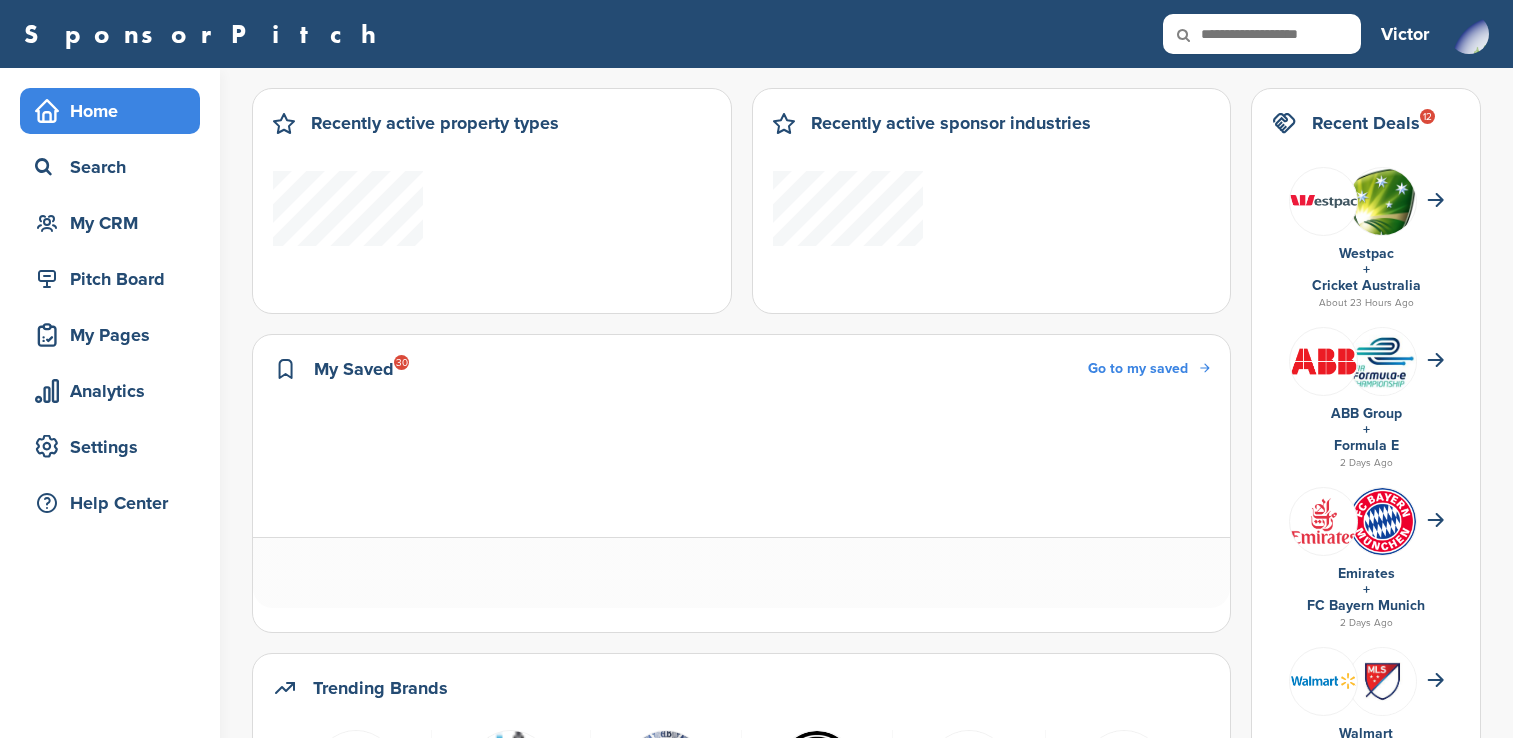 scroll, scrollTop: 0, scrollLeft: 0, axis: both 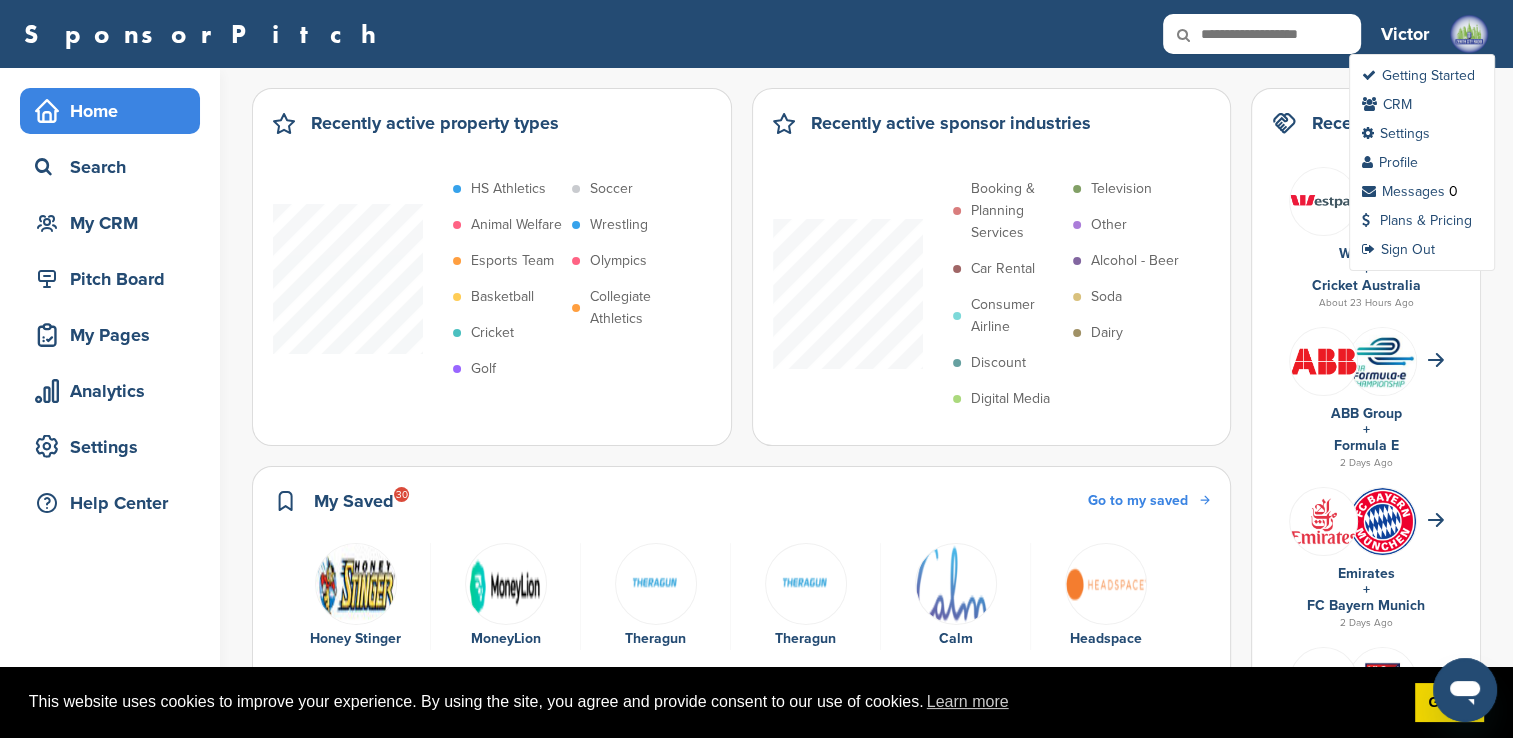click at bounding box center (1469, 34) 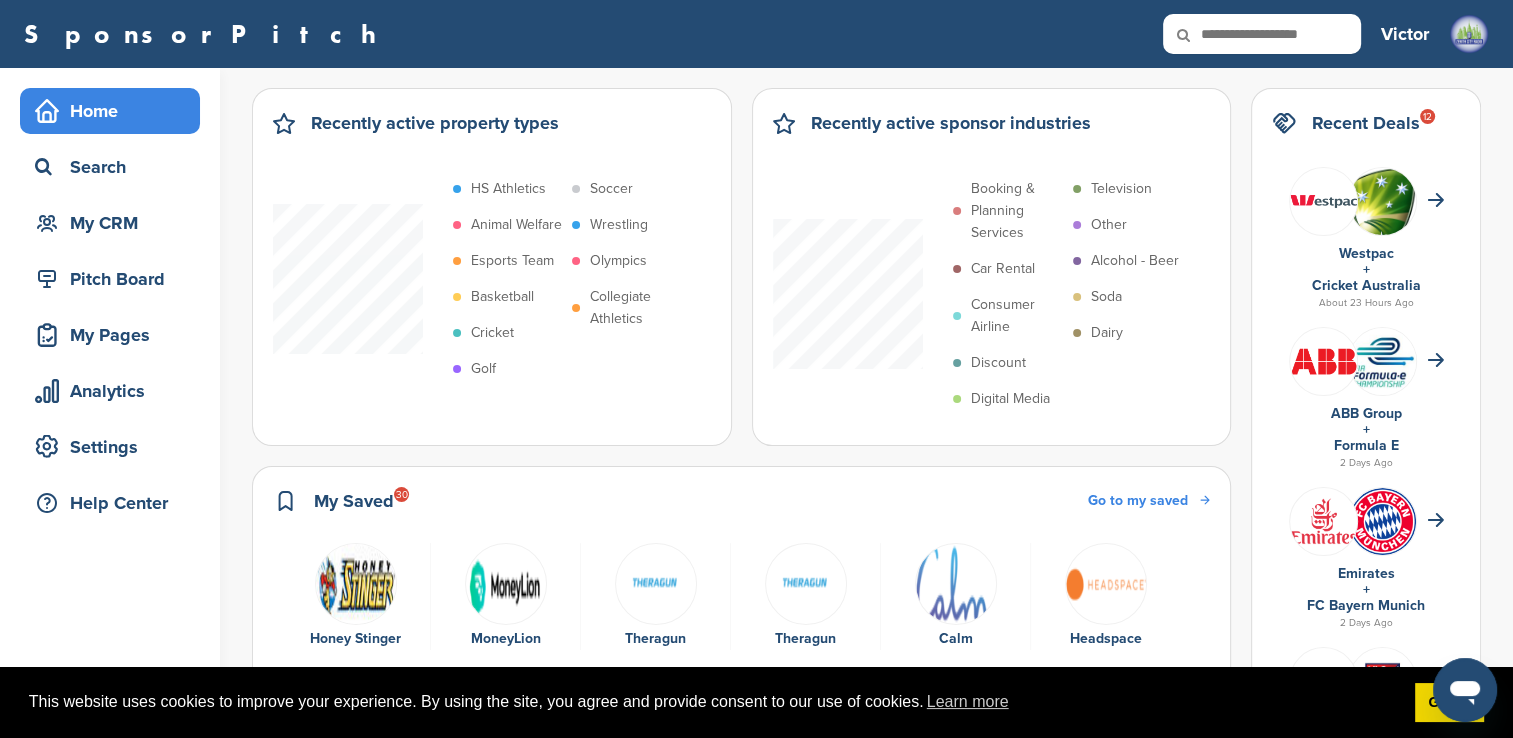 click at bounding box center [1465, 690] 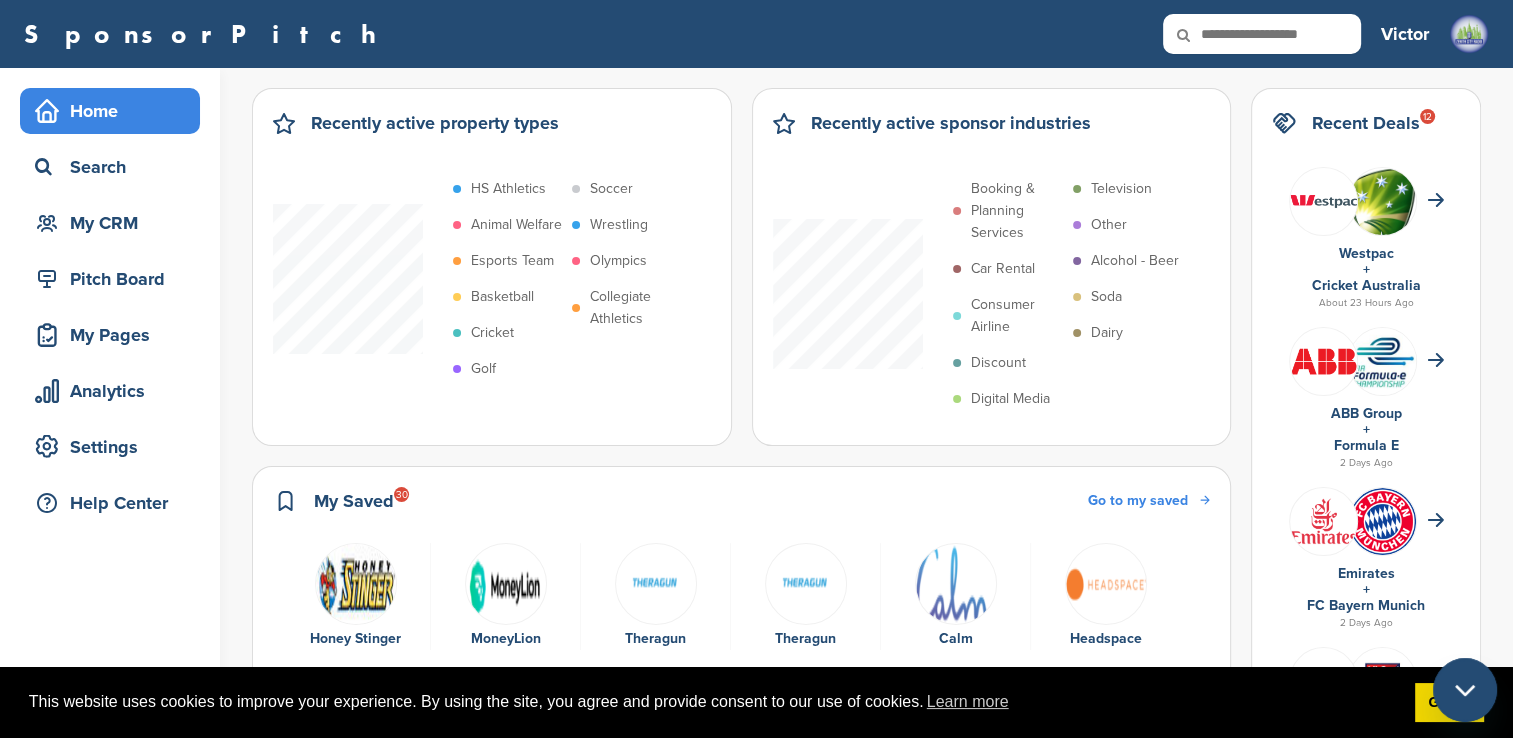 scroll, scrollTop: 0, scrollLeft: 0, axis: both 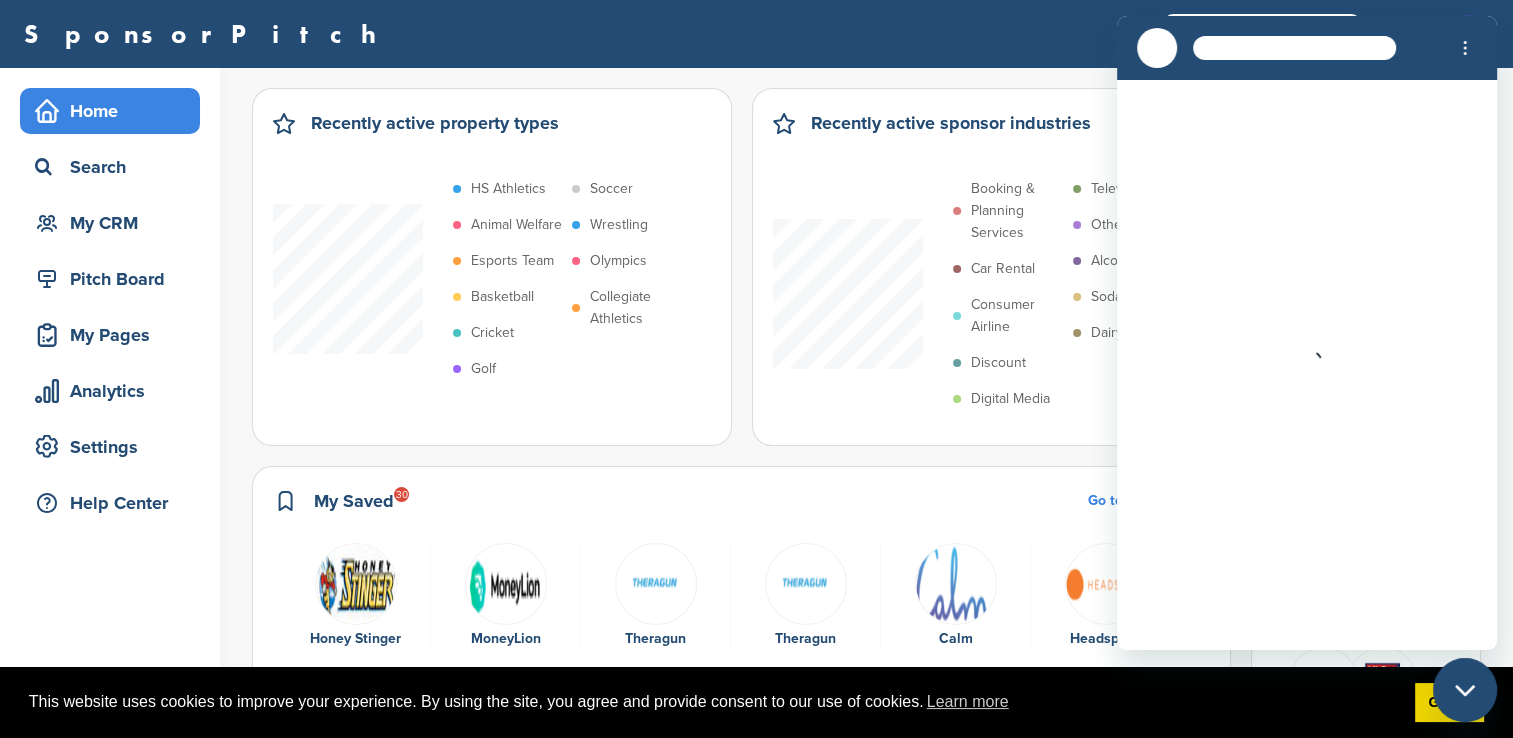 click on "SponsorPitch" at bounding box center [692, 34] 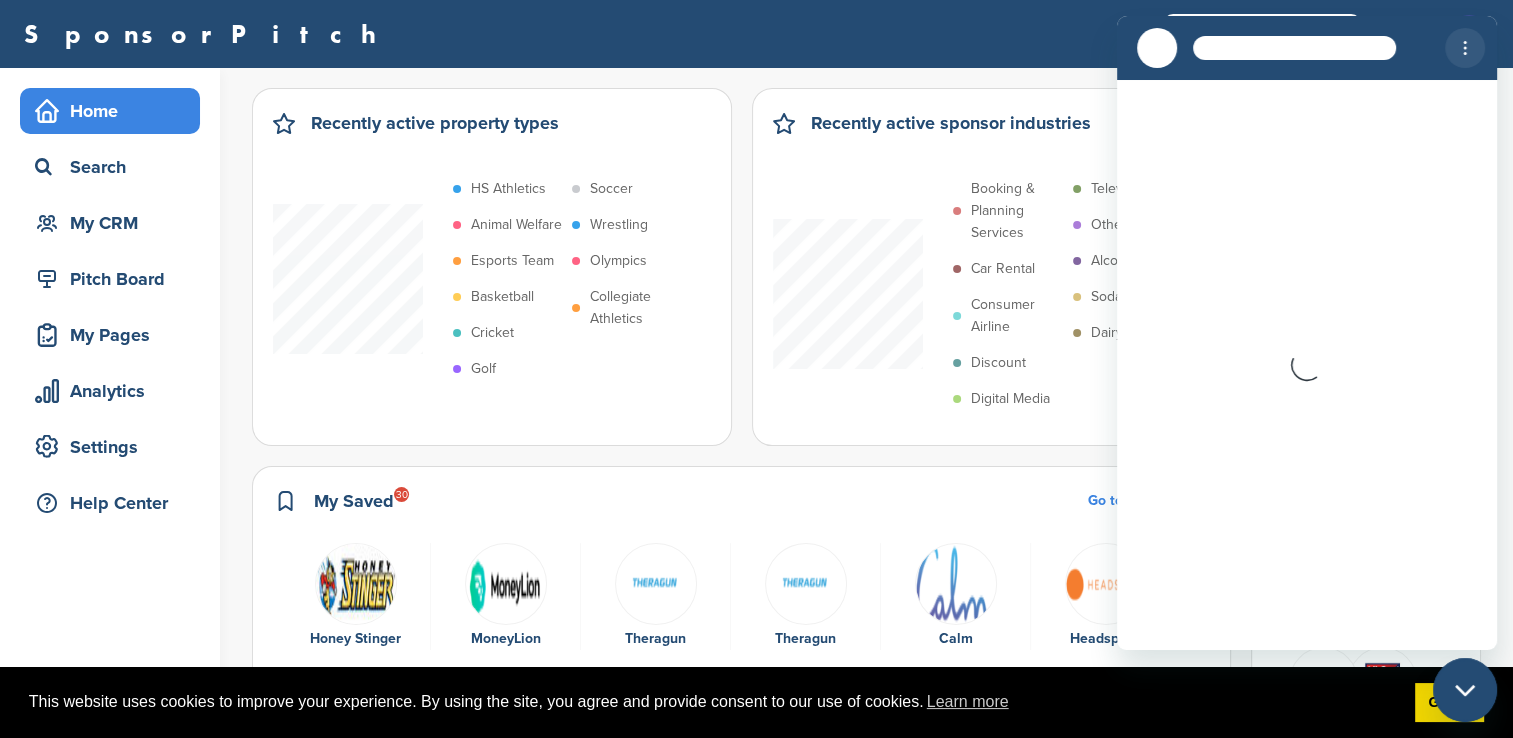click 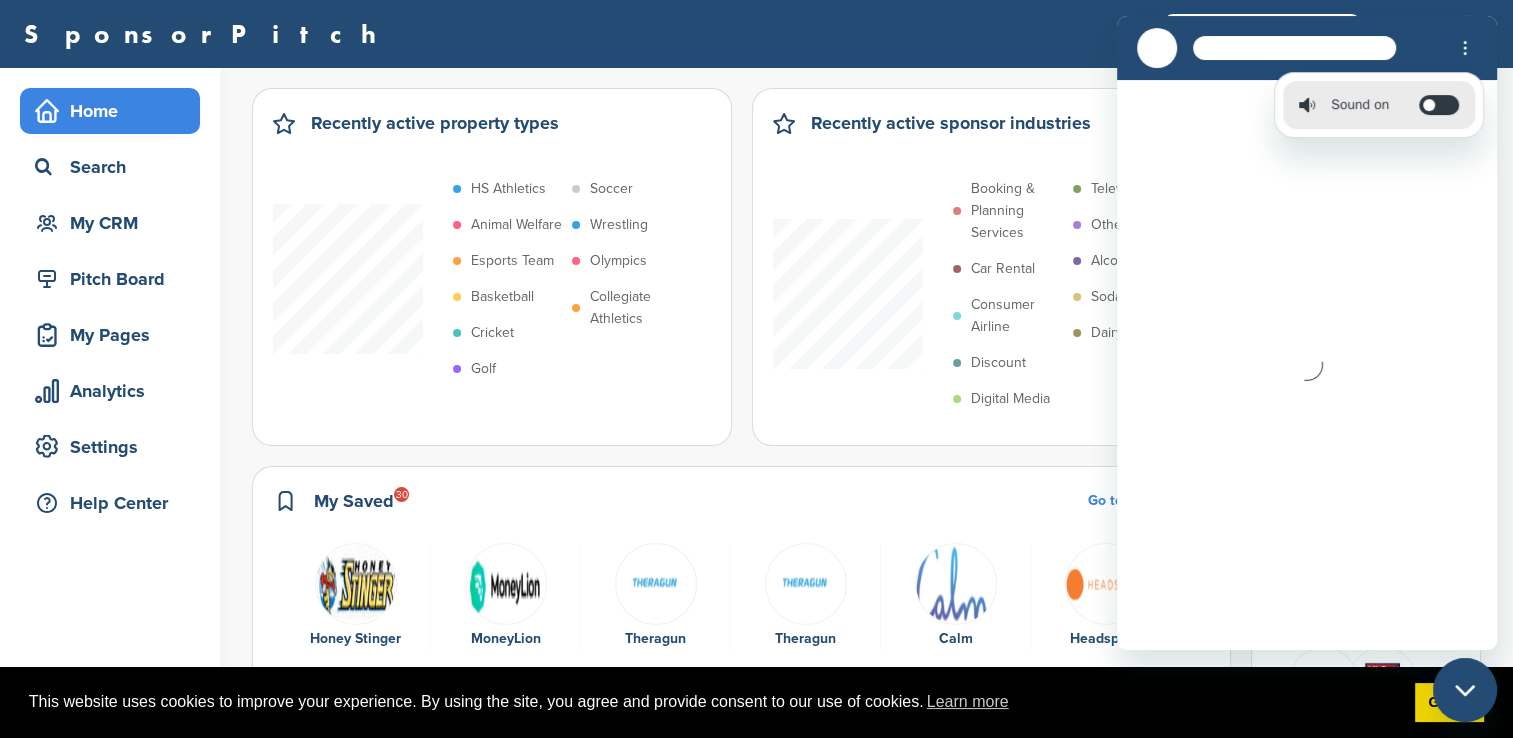 click on "SponsorPitch" at bounding box center (692, 34) 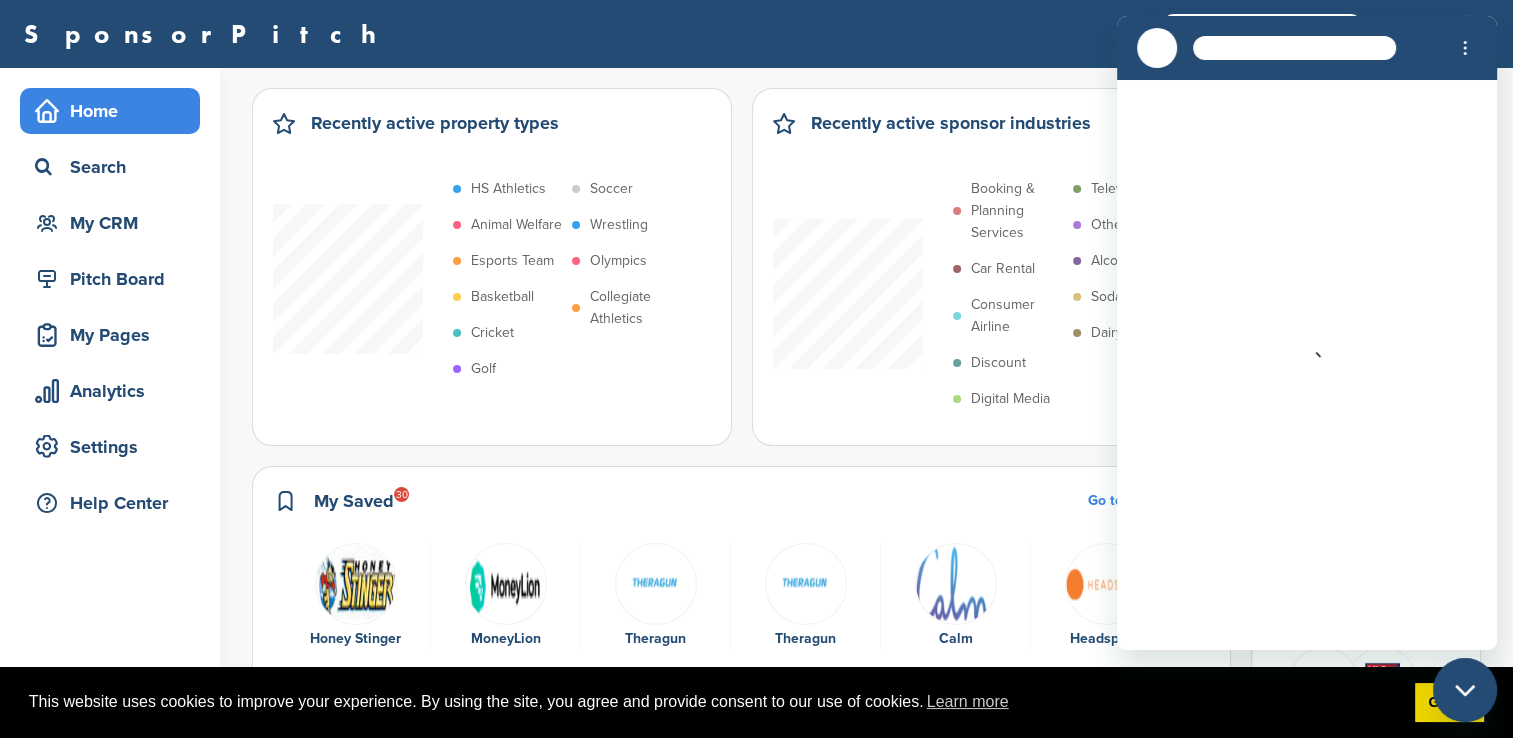 click at bounding box center (1465, 690) 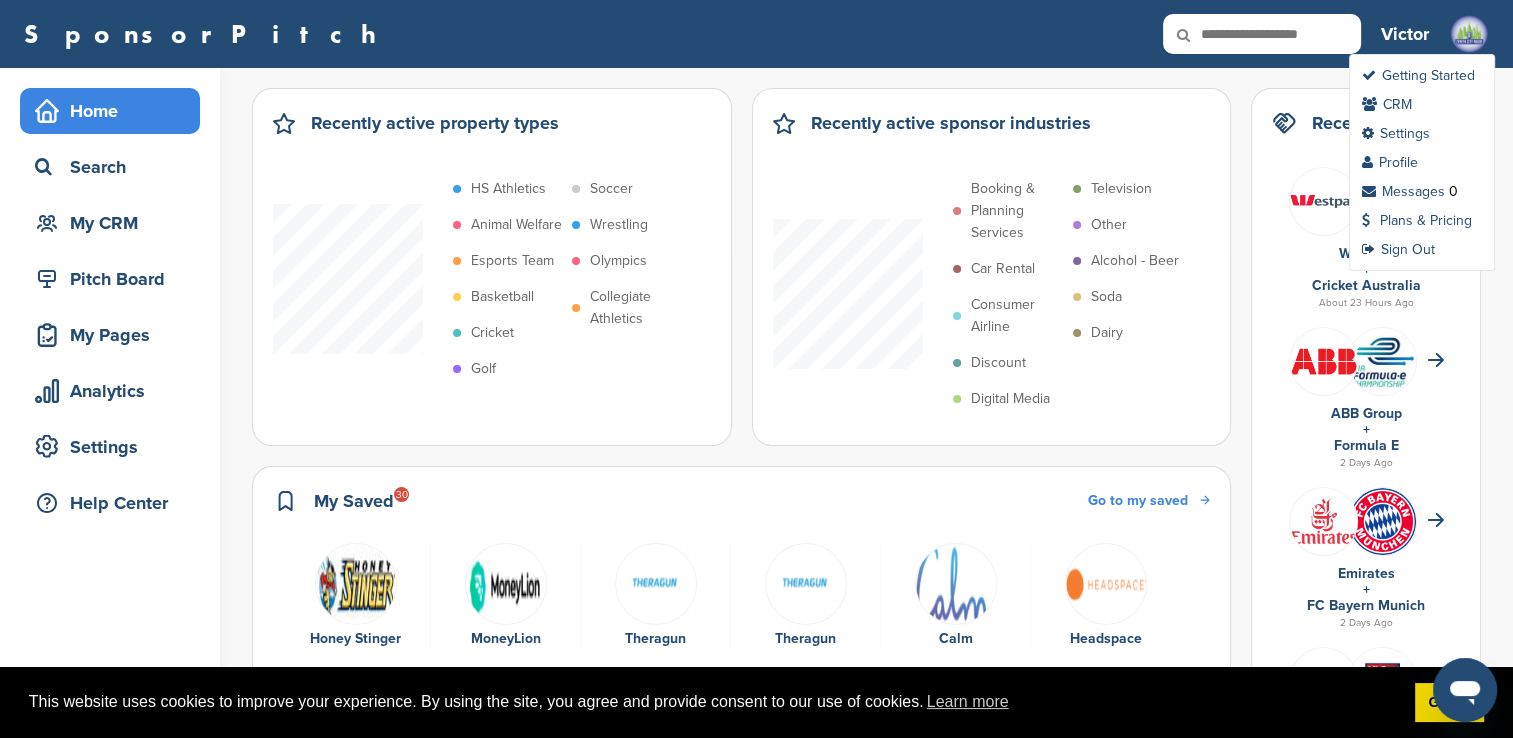 click at bounding box center [1469, 34] 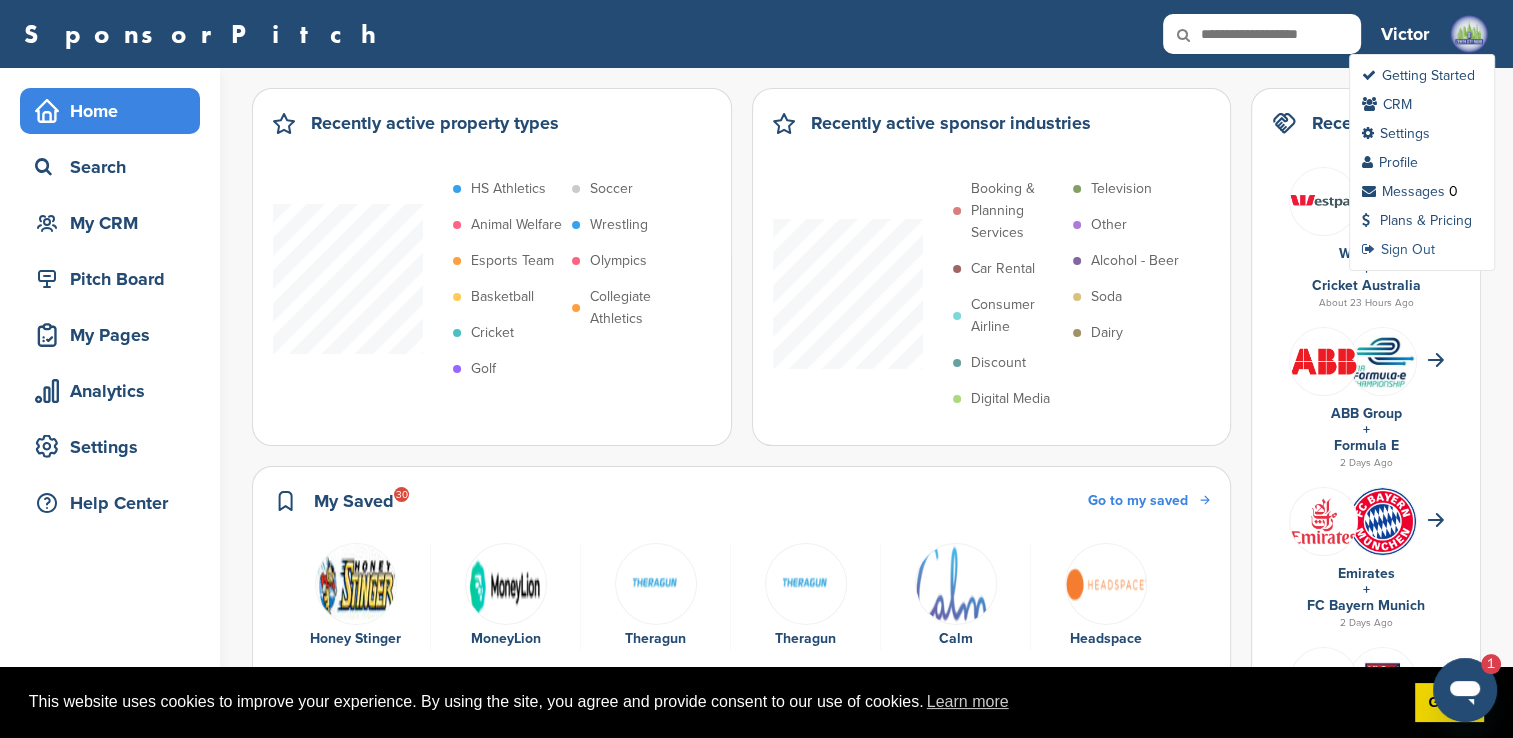 scroll, scrollTop: 0, scrollLeft: 0, axis: both 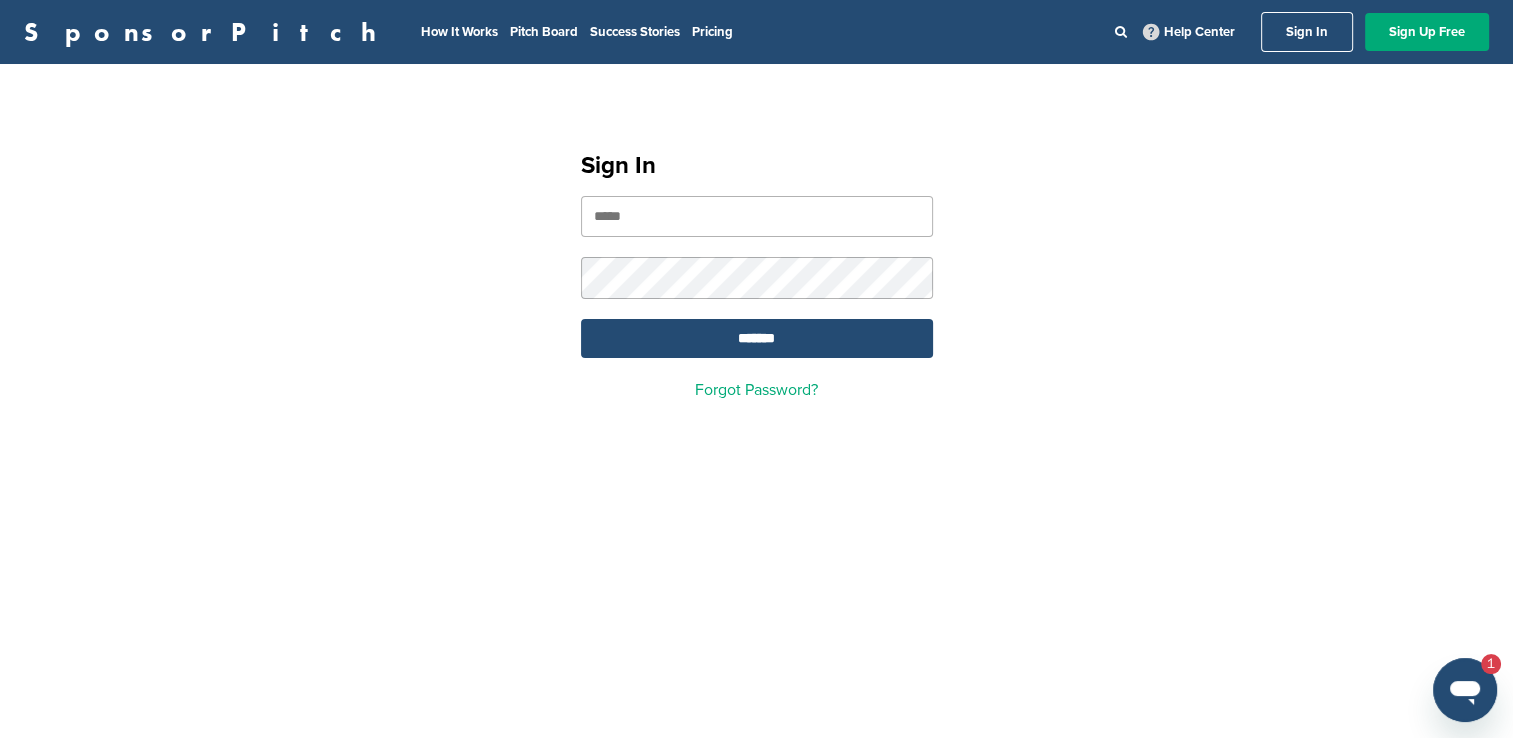 type on "**********" 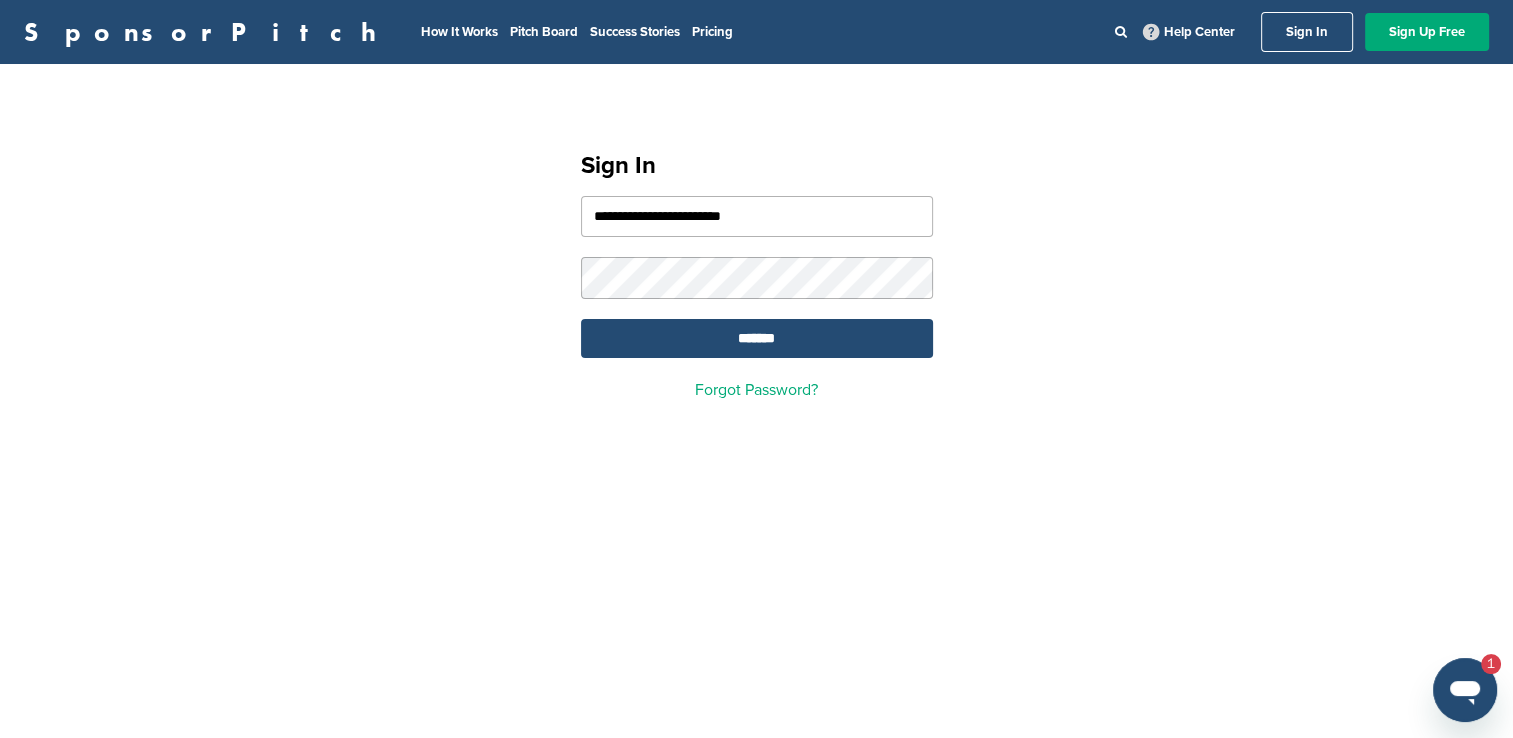 drag, startPoint x: 829, startPoint y: 201, endPoint x: 428, endPoint y: 220, distance: 401.44986 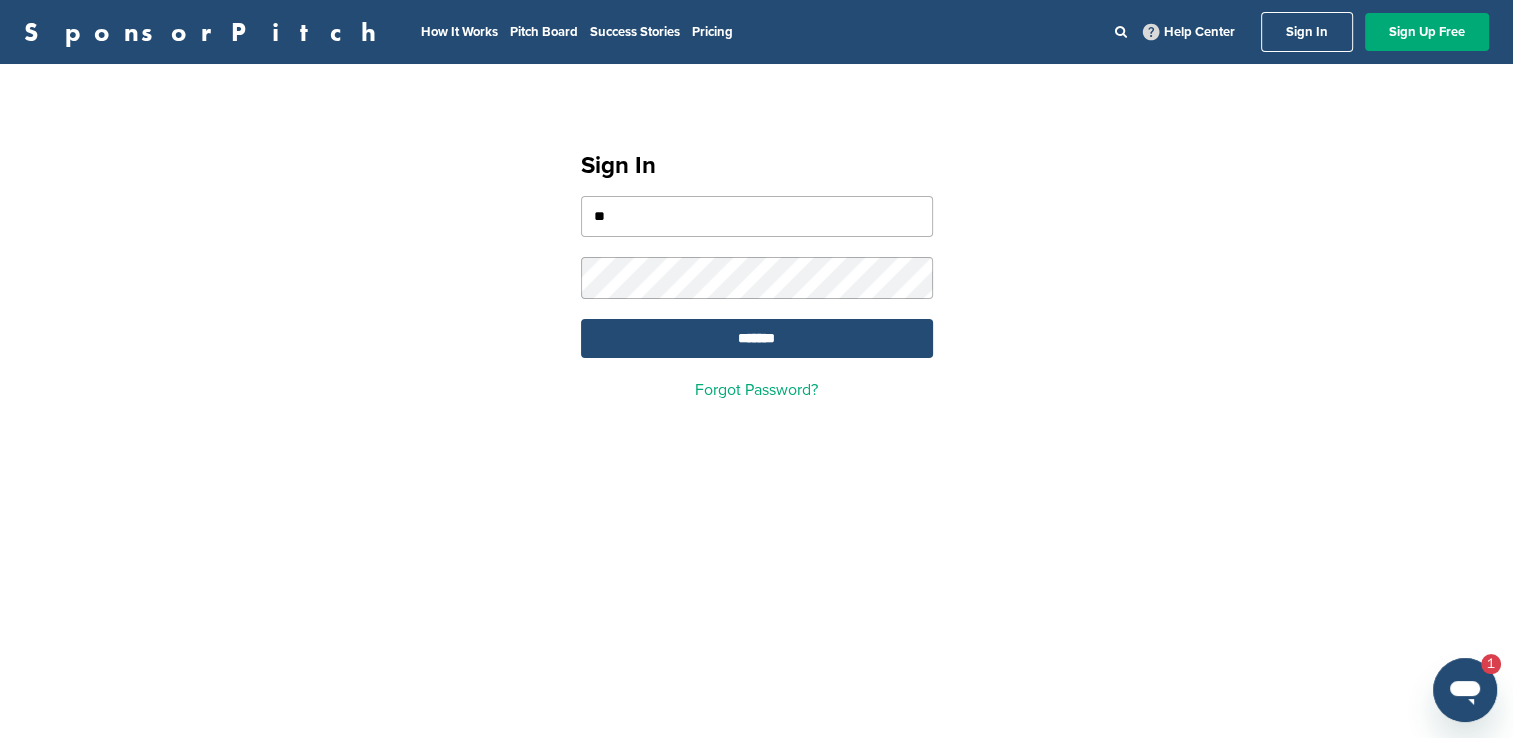 type on "**********" 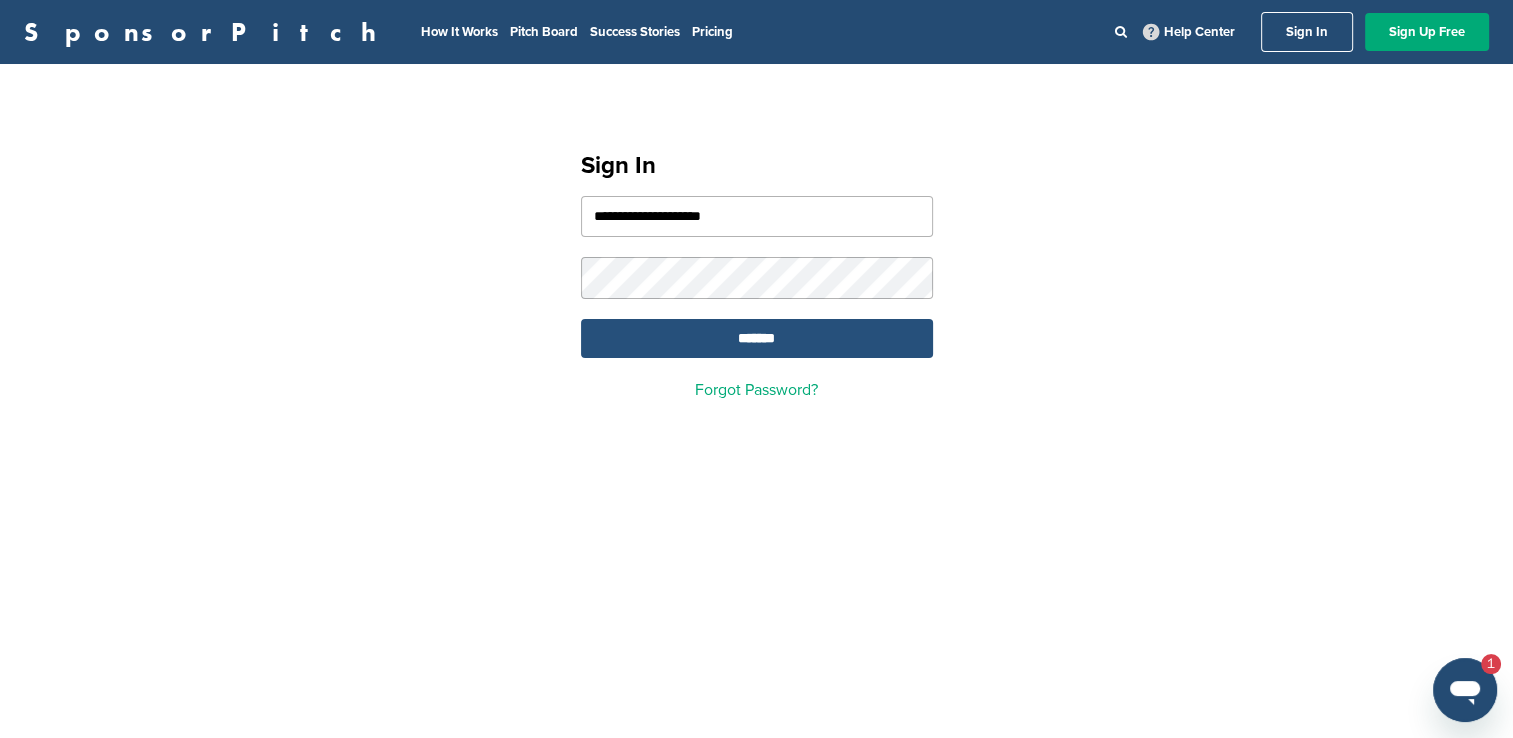 click on "*******" at bounding box center (757, 338) 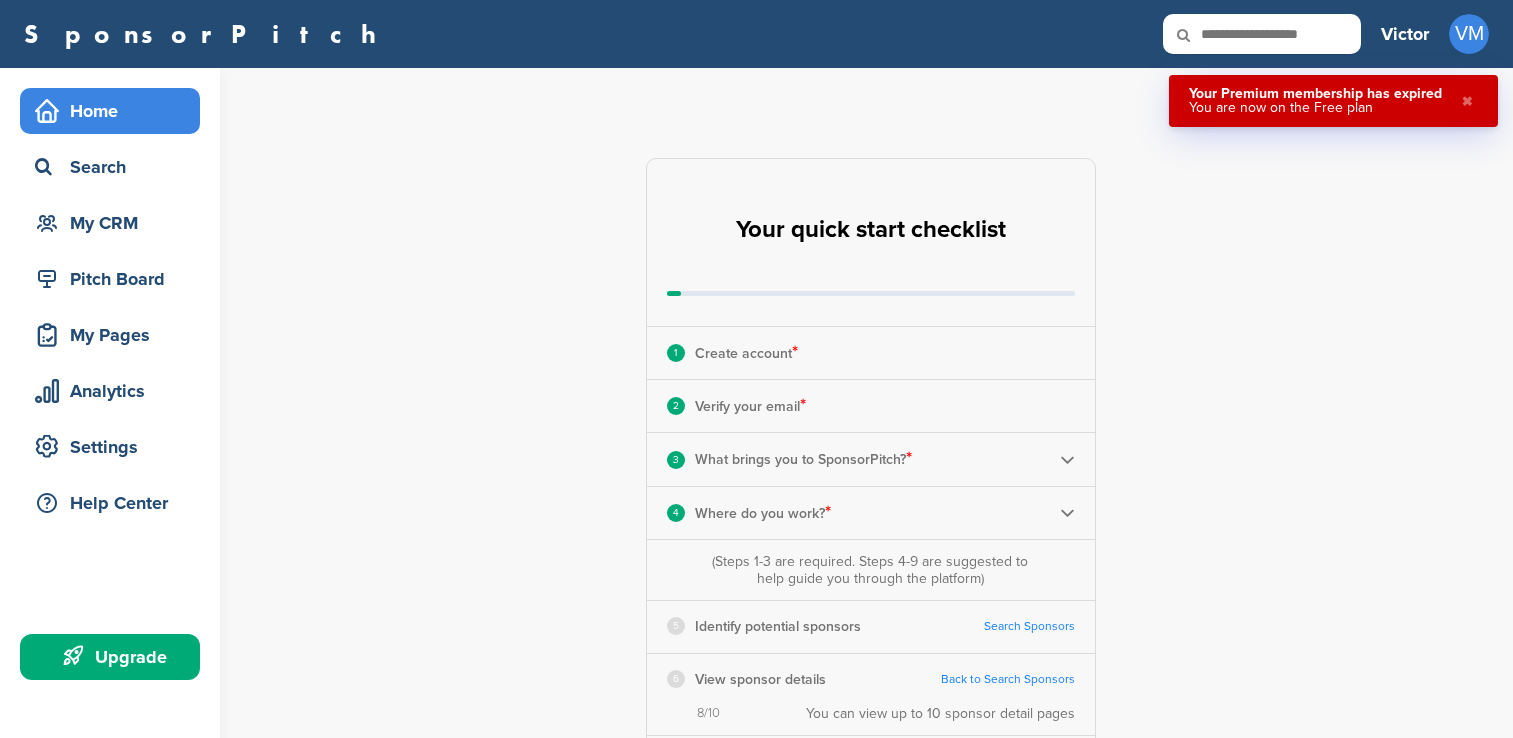 scroll, scrollTop: 0, scrollLeft: 0, axis: both 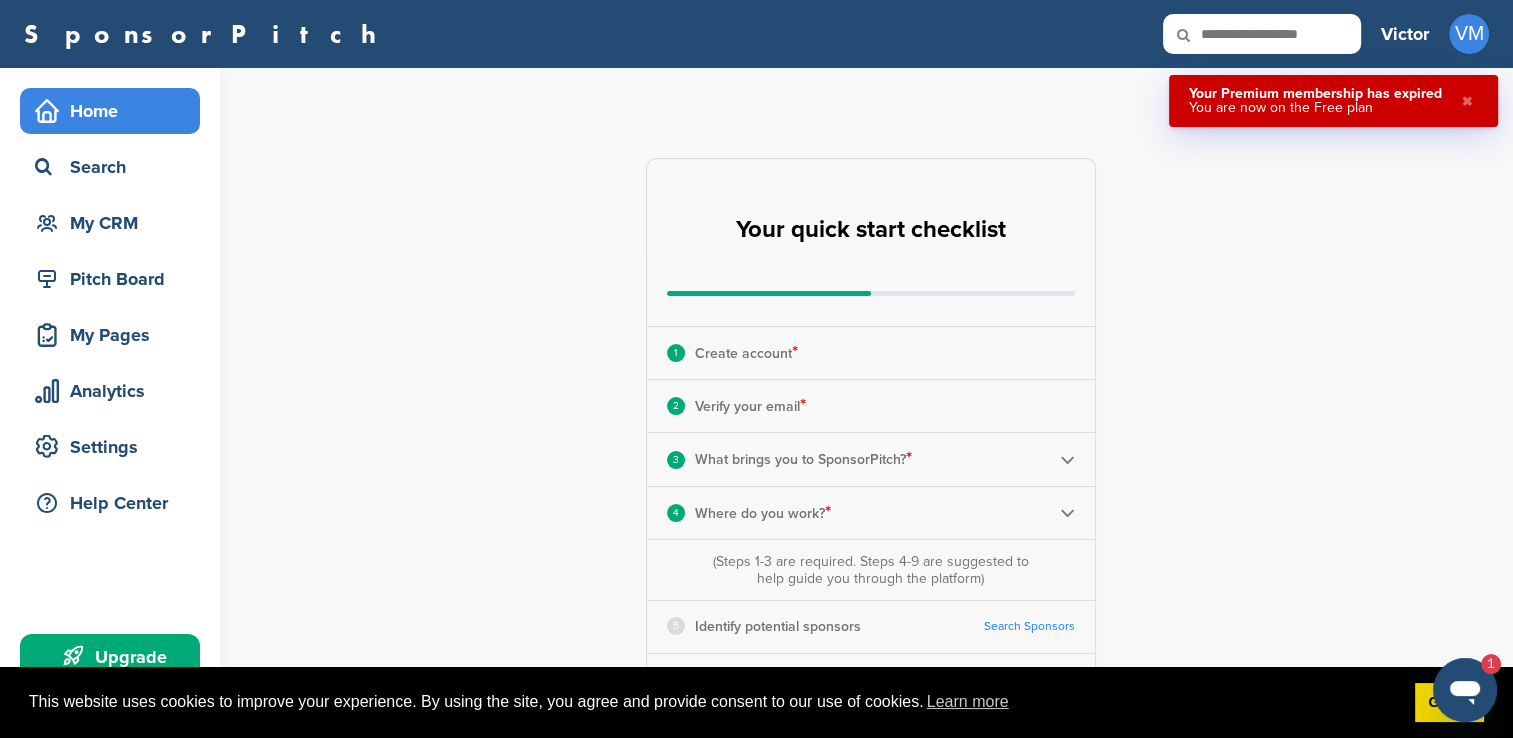 click on "Upgrade" at bounding box center (115, 657) 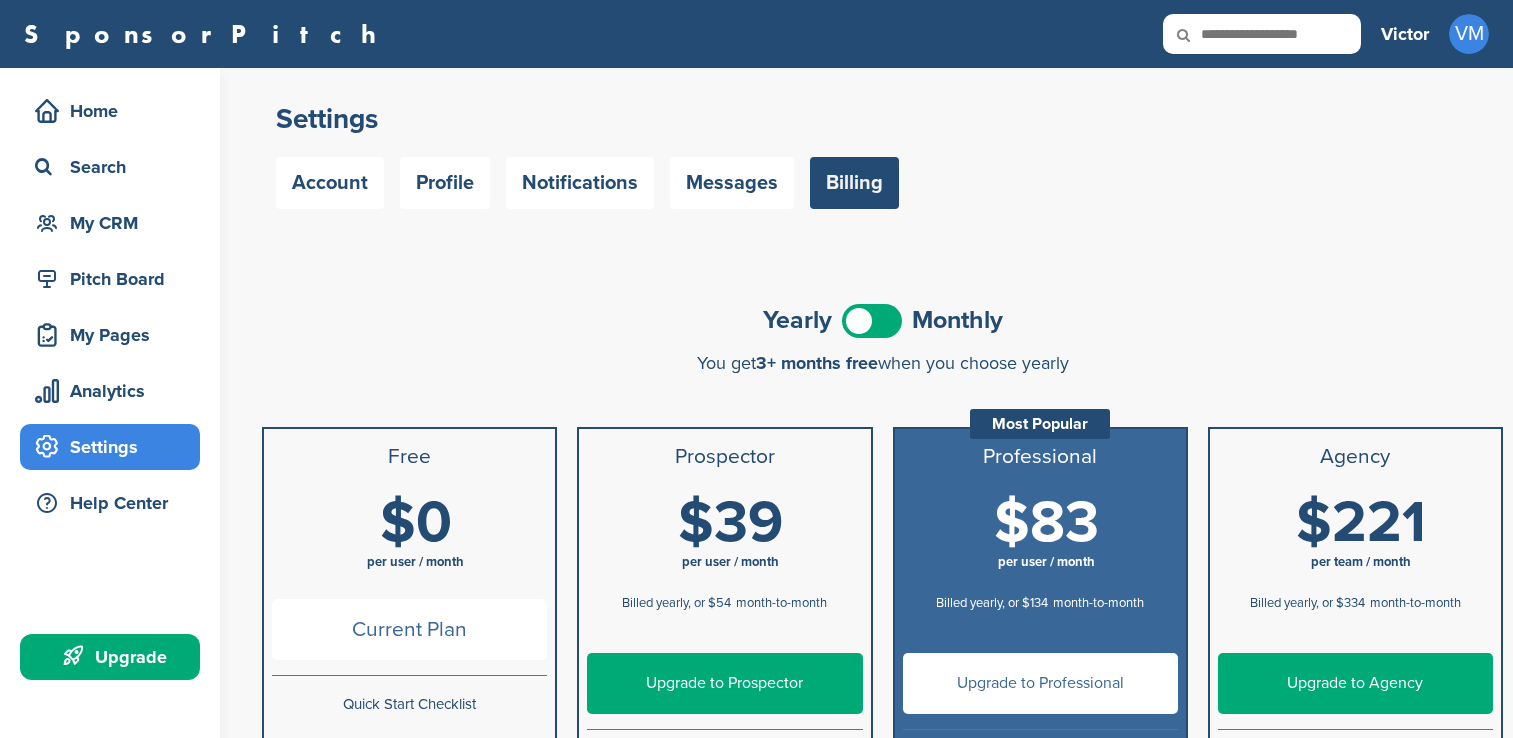 scroll, scrollTop: 0, scrollLeft: 0, axis: both 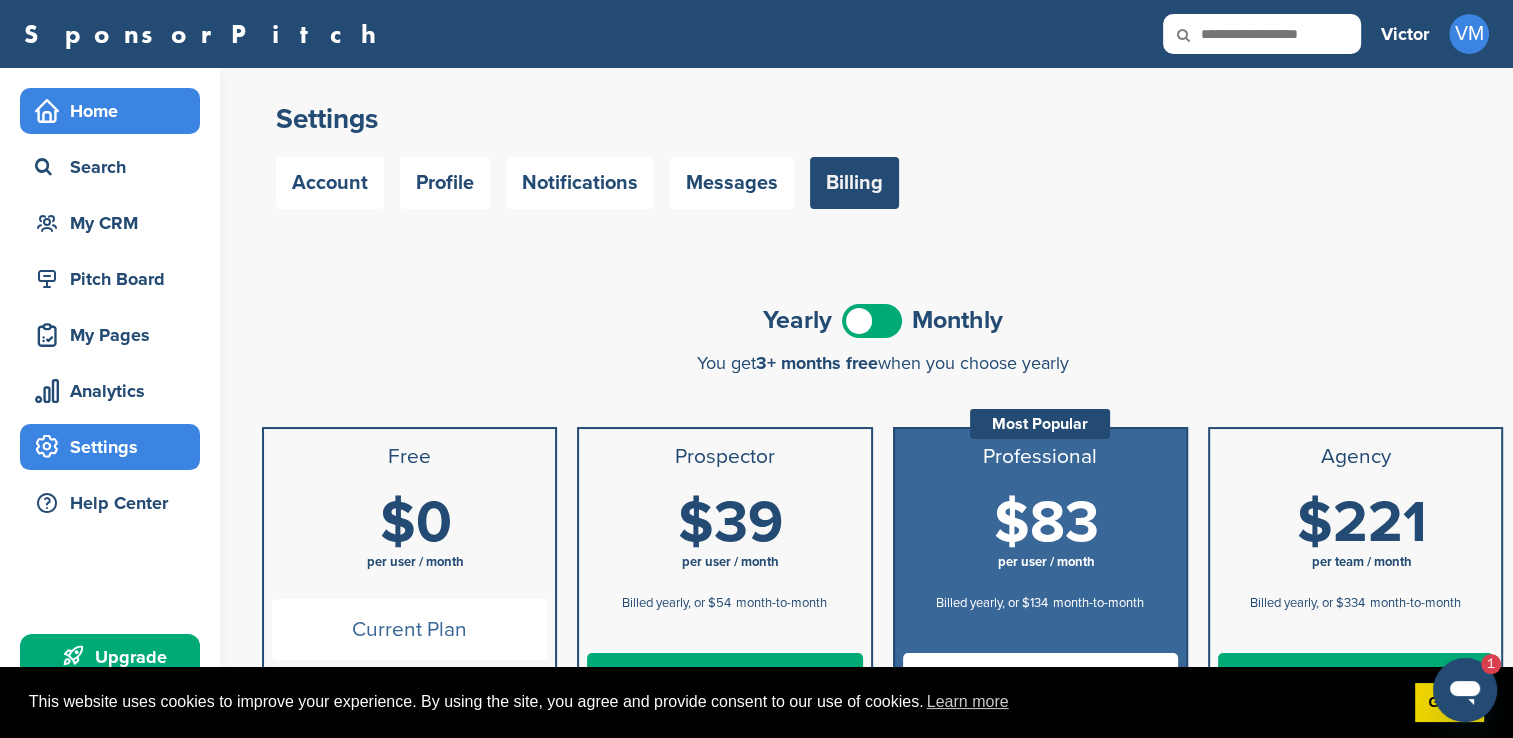 click on "Home" at bounding box center (115, 111) 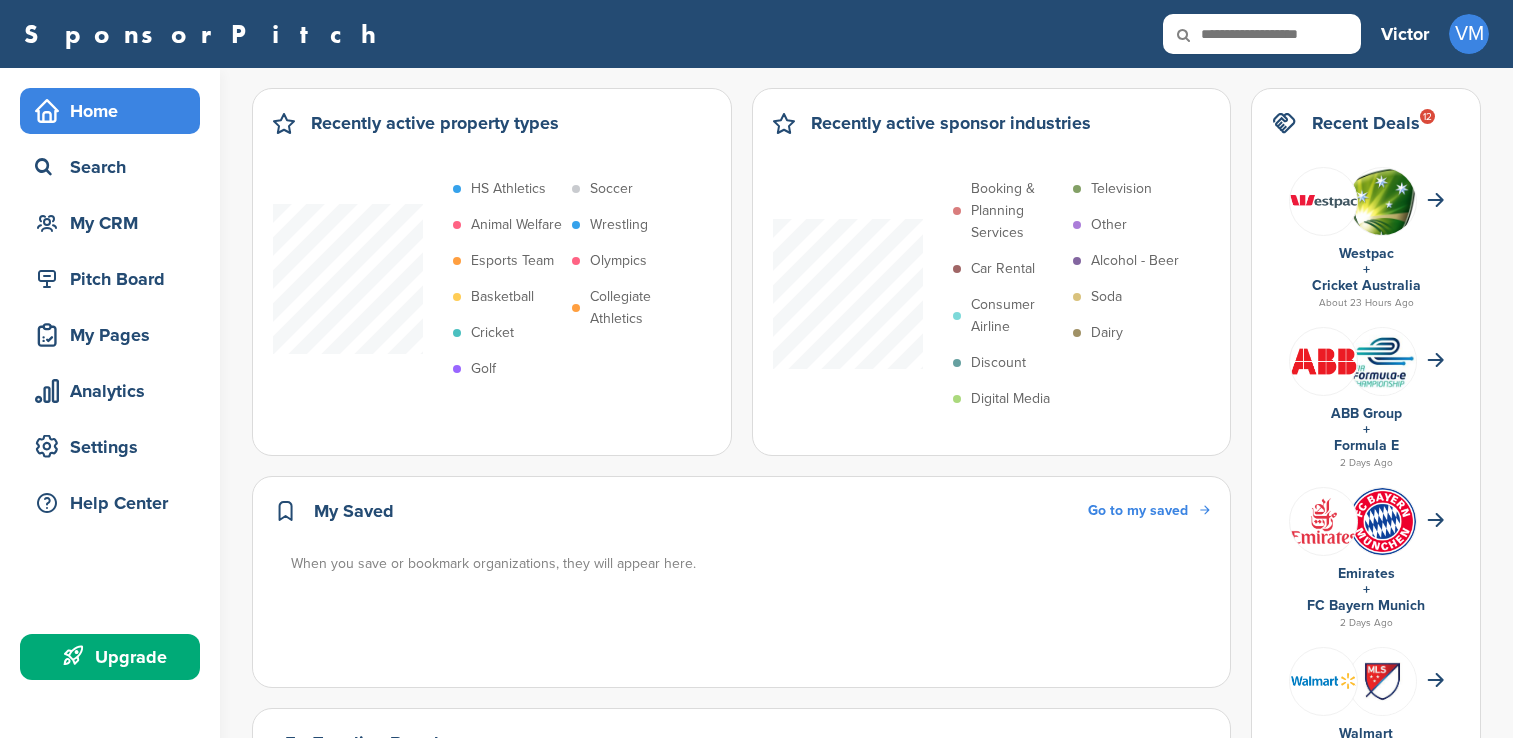 scroll, scrollTop: 0, scrollLeft: 0, axis: both 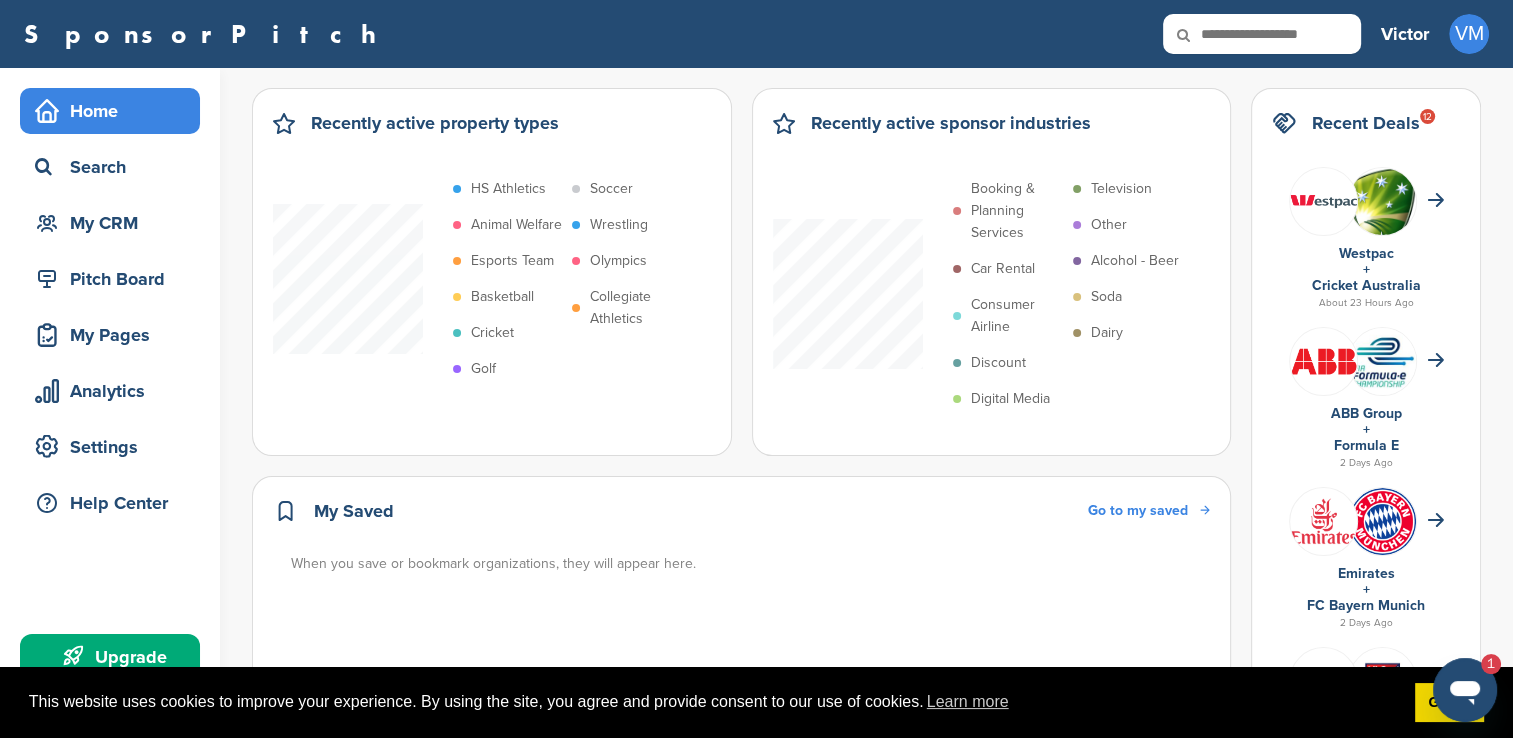 click on "Upgrade" at bounding box center [115, 657] 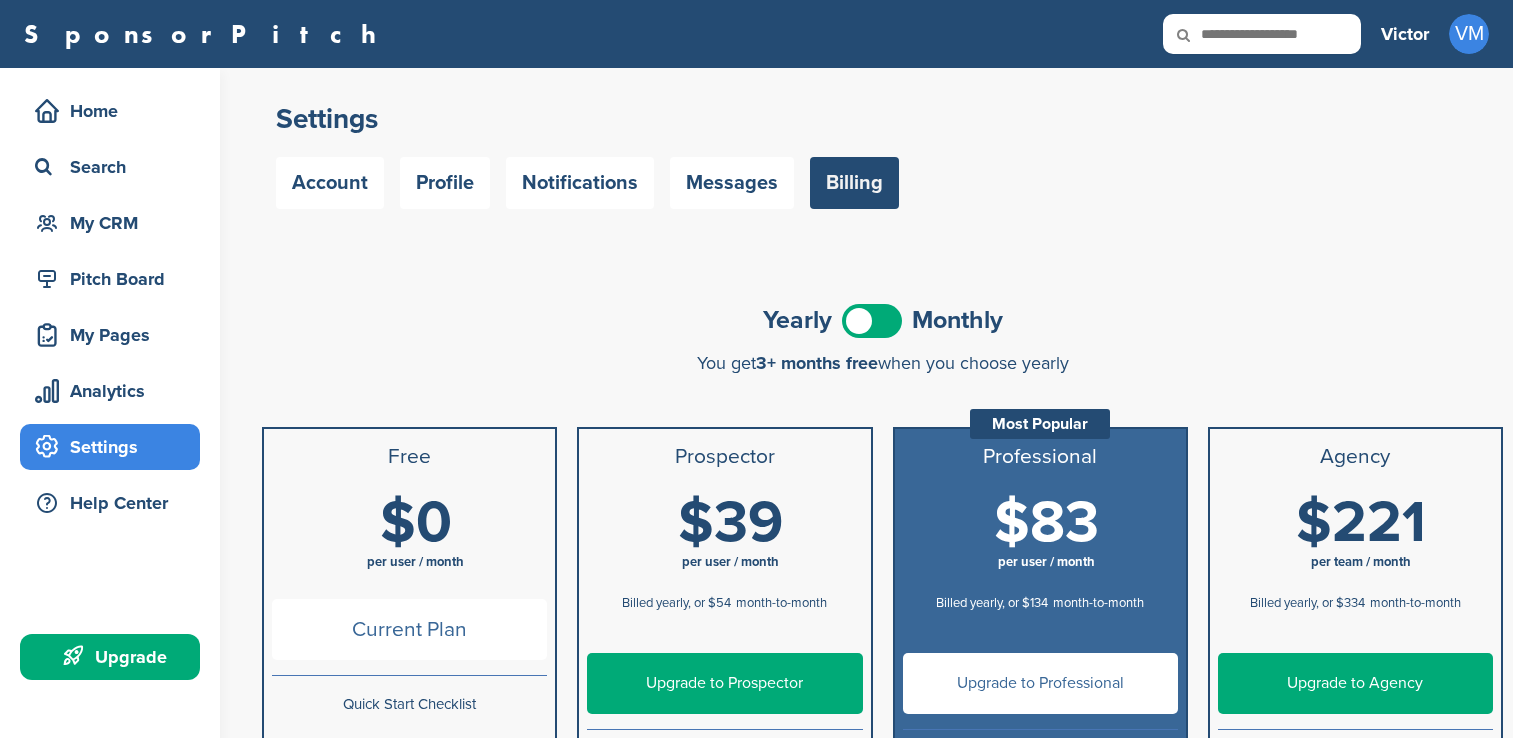 scroll, scrollTop: 0, scrollLeft: 0, axis: both 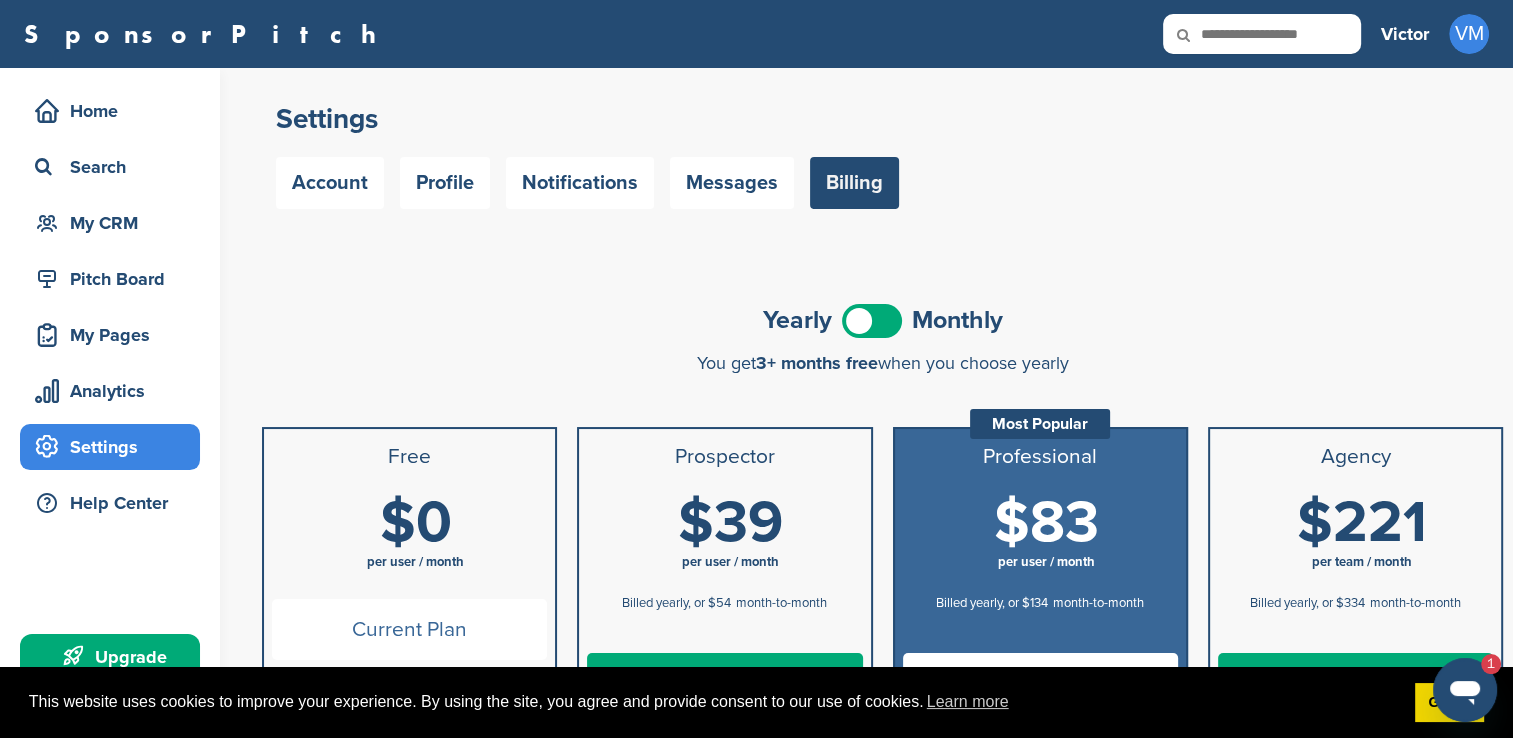 click at bounding box center [872, 321] 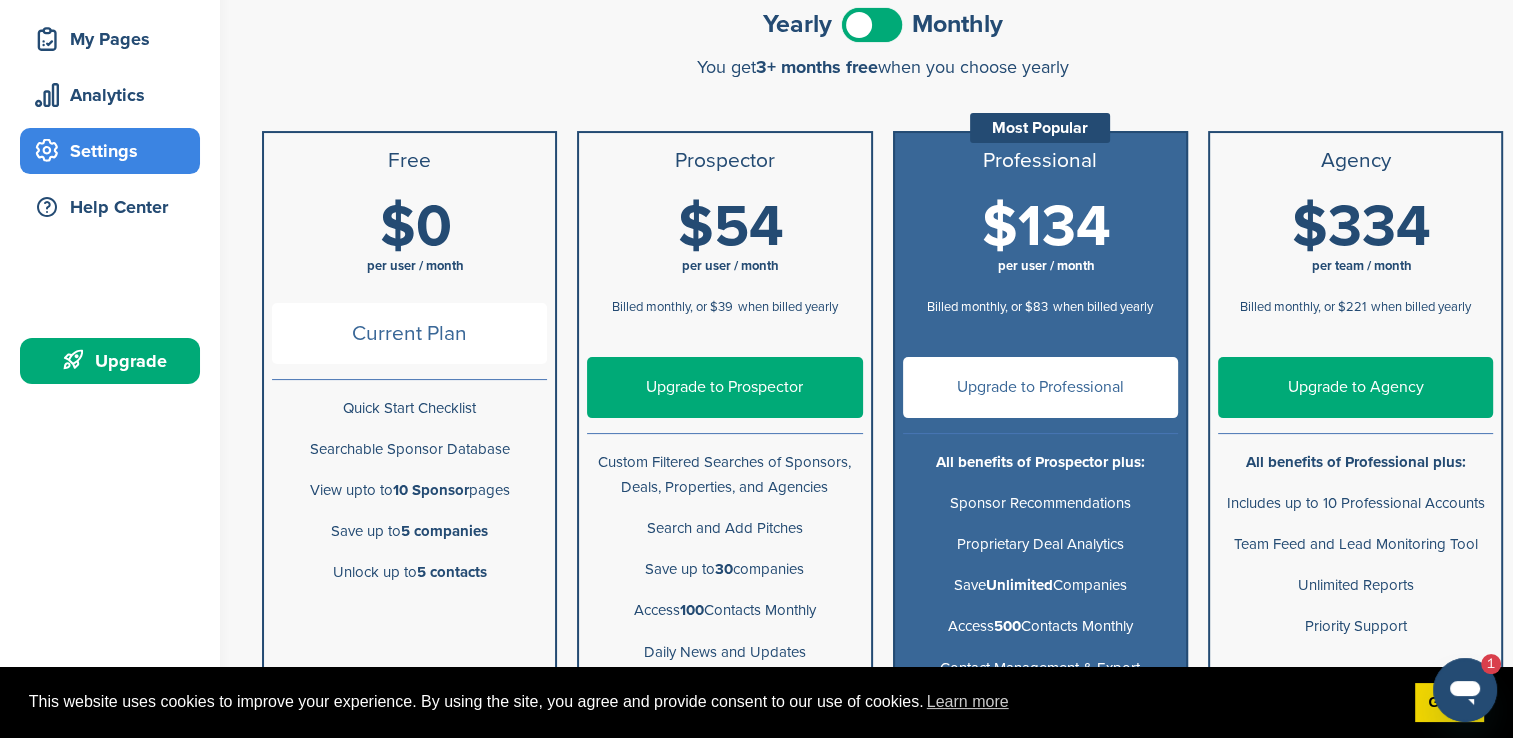 scroll, scrollTop: 320, scrollLeft: 0, axis: vertical 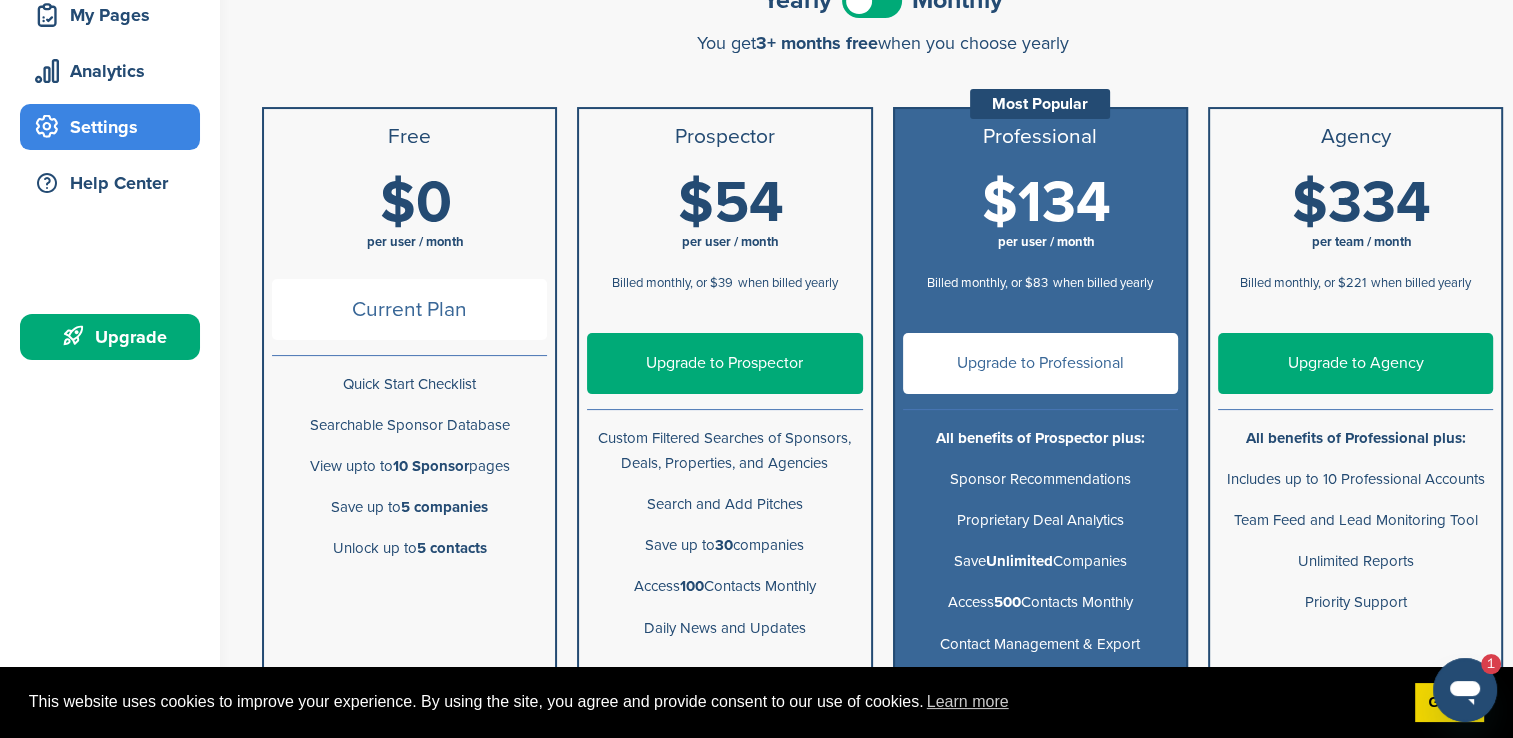 click on "Upgrade to Prospector" at bounding box center [724, 363] 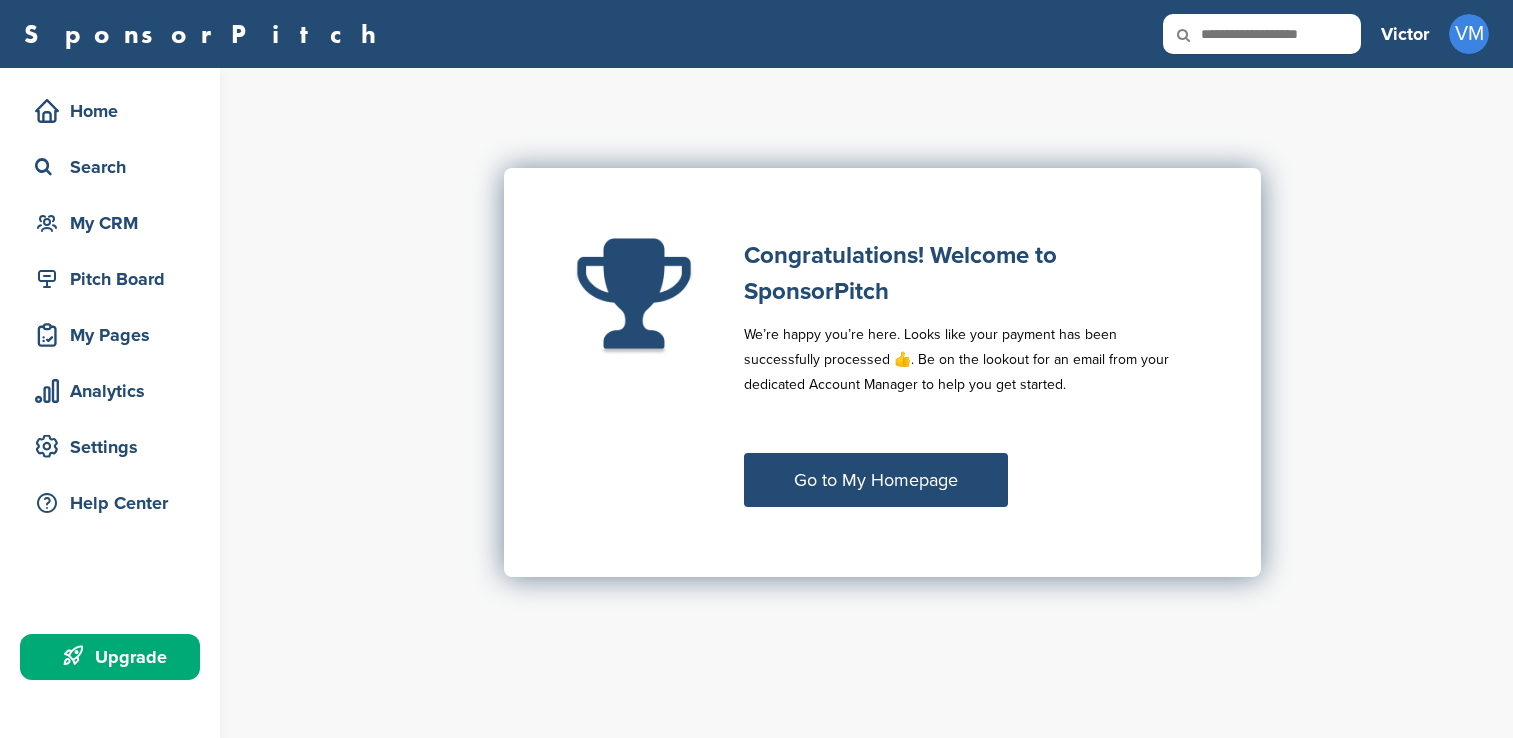 scroll, scrollTop: 0, scrollLeft: 0, axis: both 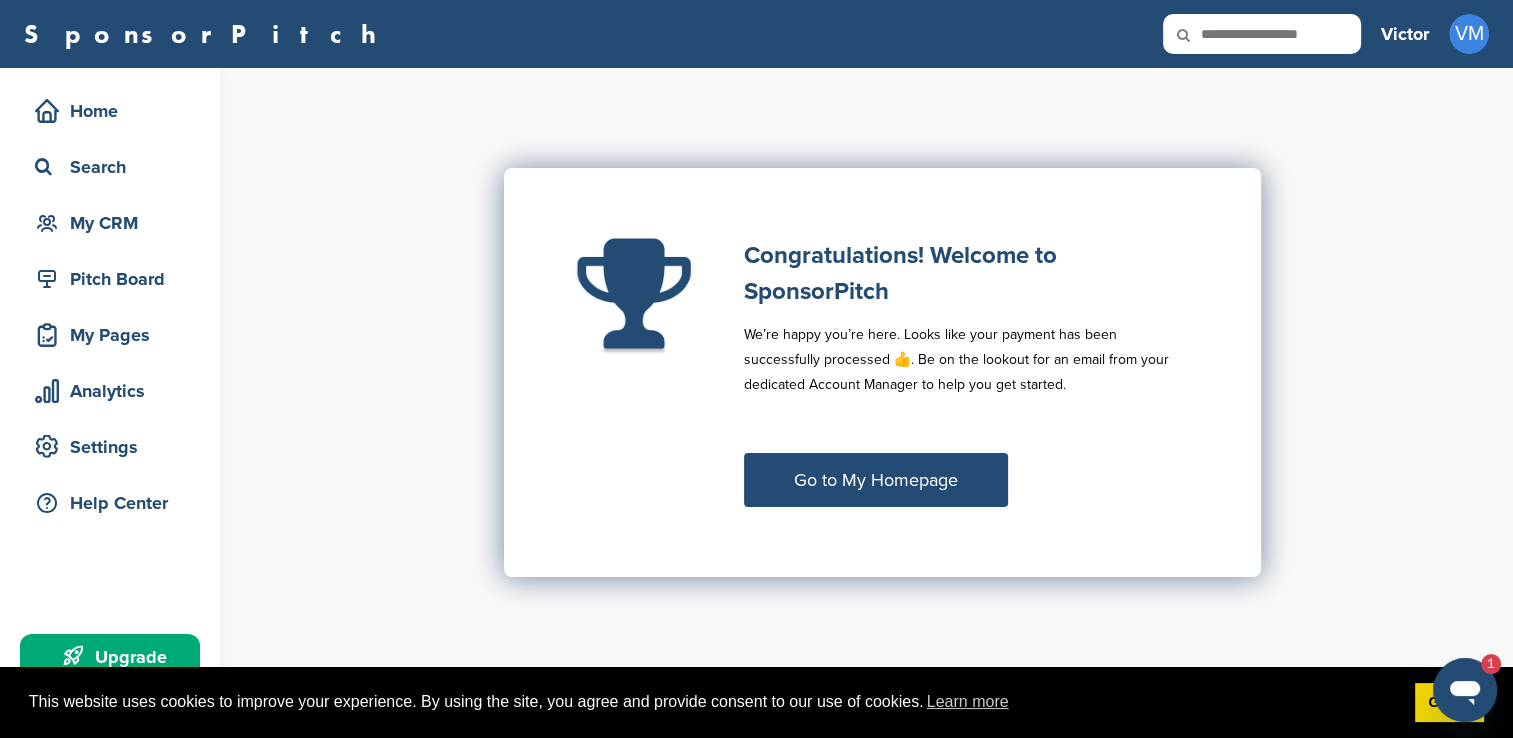 click on "Go to My Homepage" at bounding box center (876, 480) 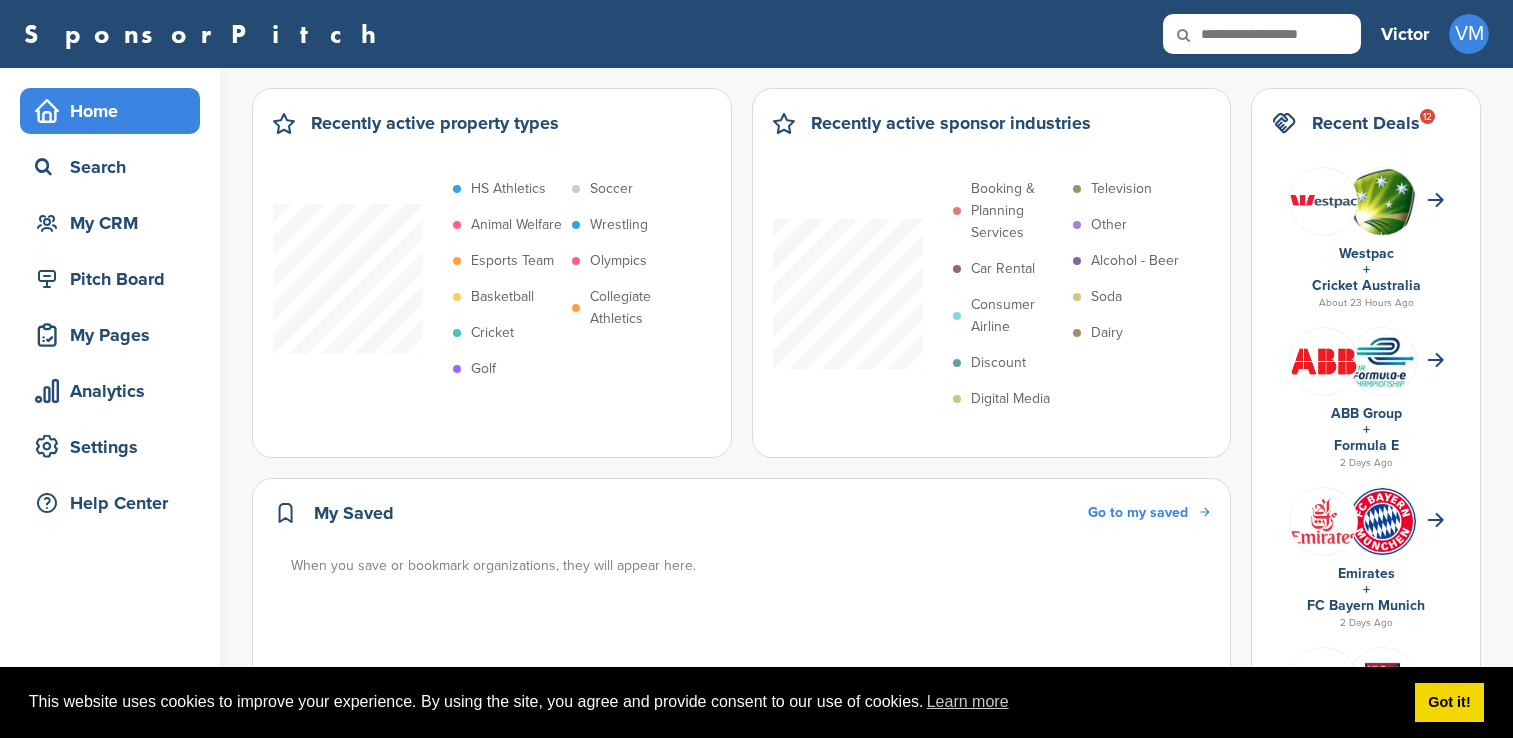 scroll, scrollTop: 0, scrollLeft: 0, axis: both 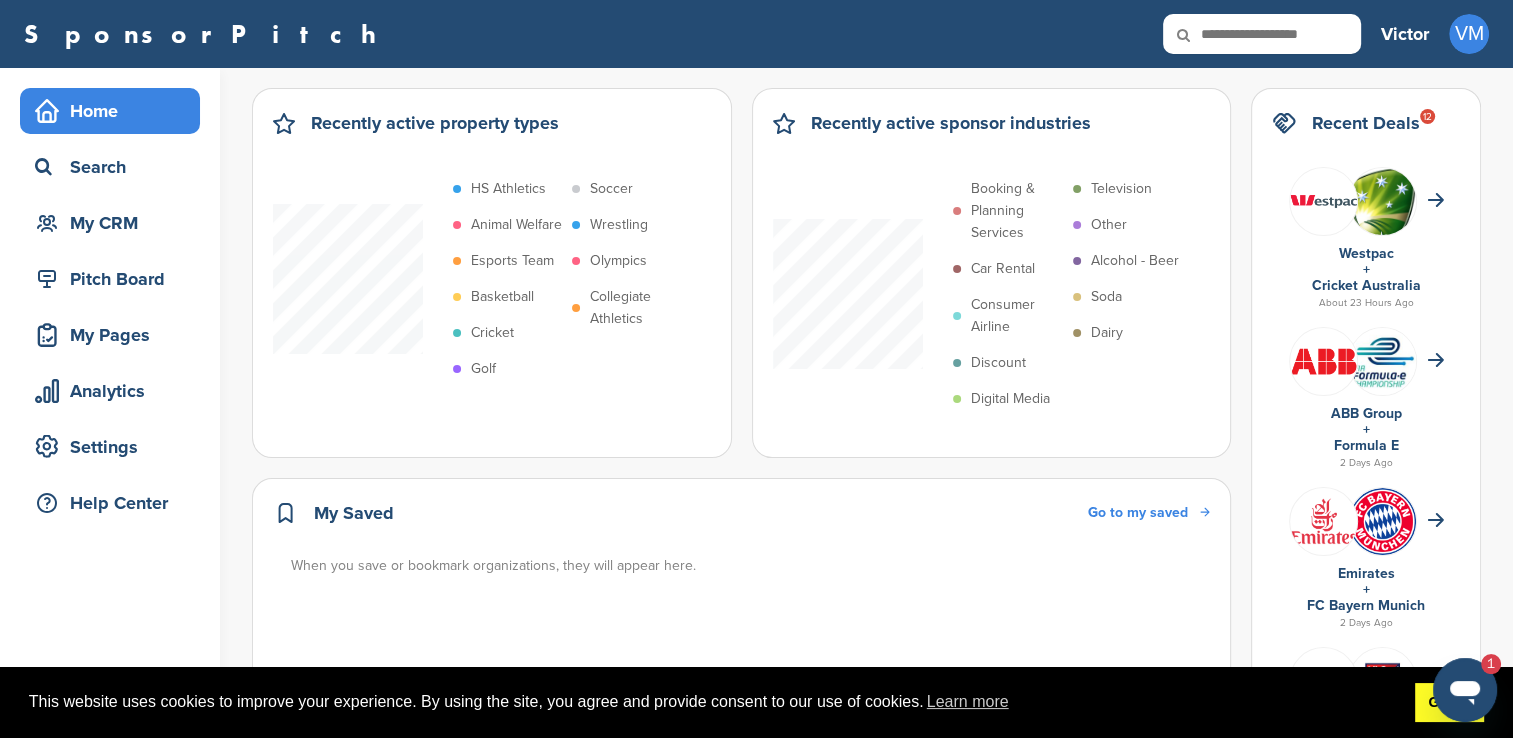 click on "Got it!" at bounding box center [1449, 703] 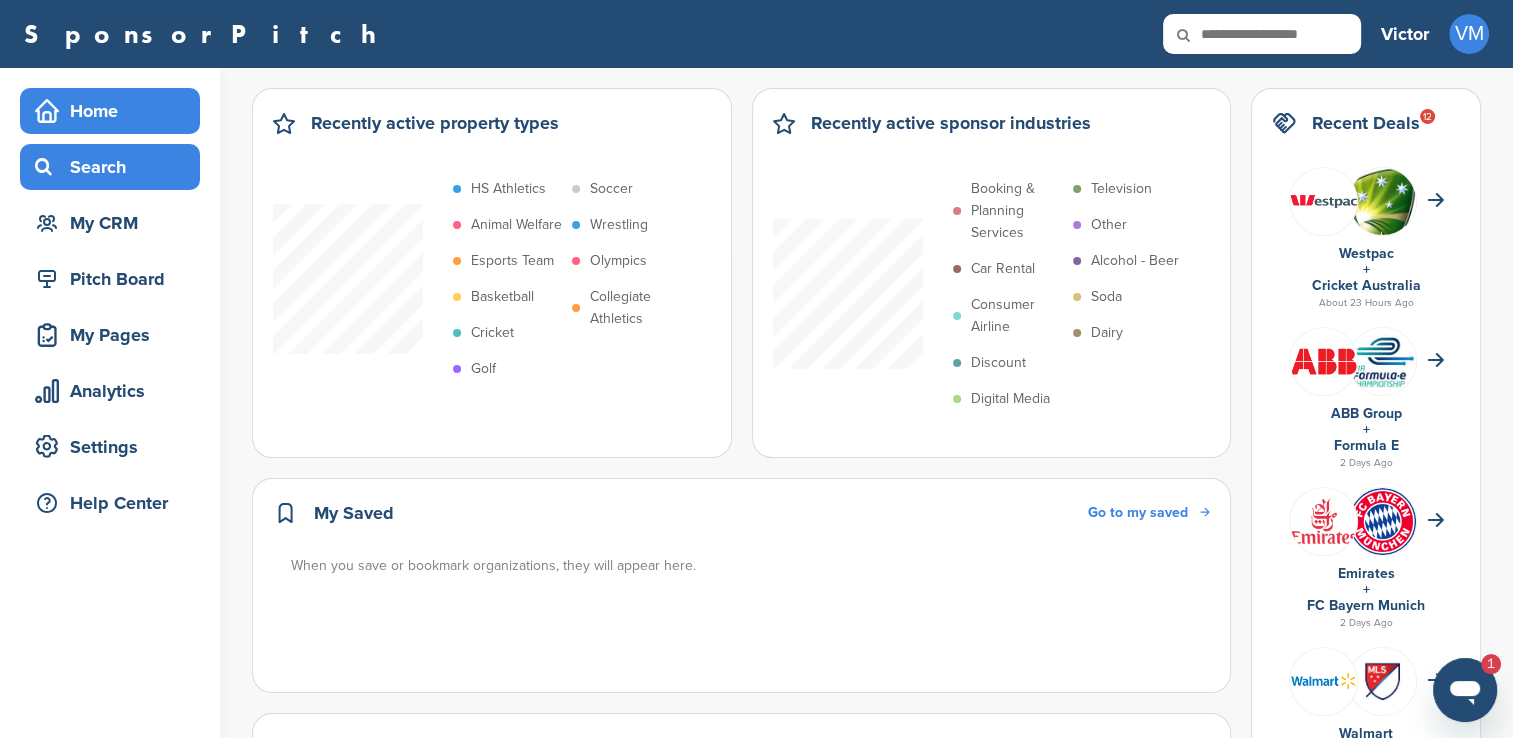 click on "Search" at bounding box center [115, 167] 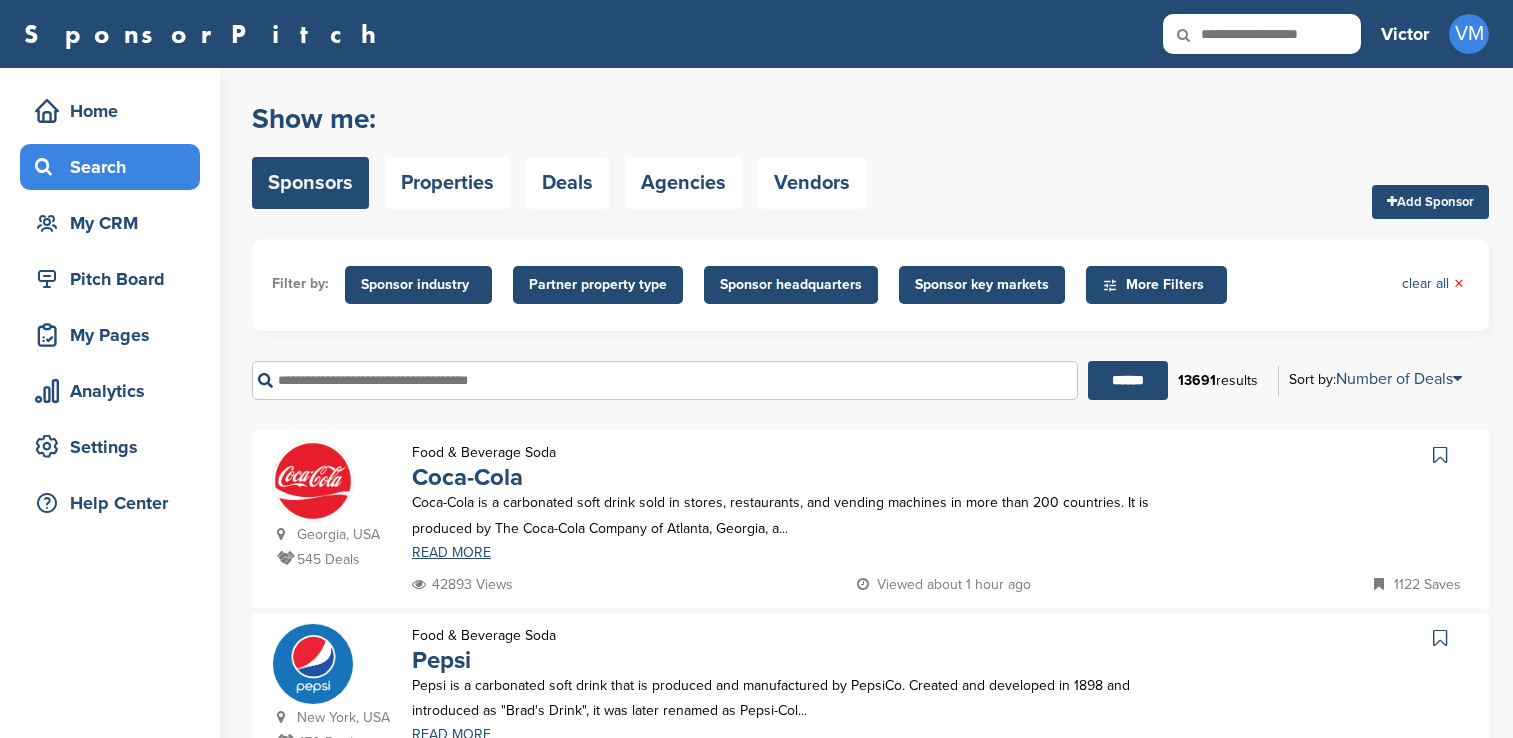 scroll, scrollTop: 0, scrollLeft: 0, axis: both 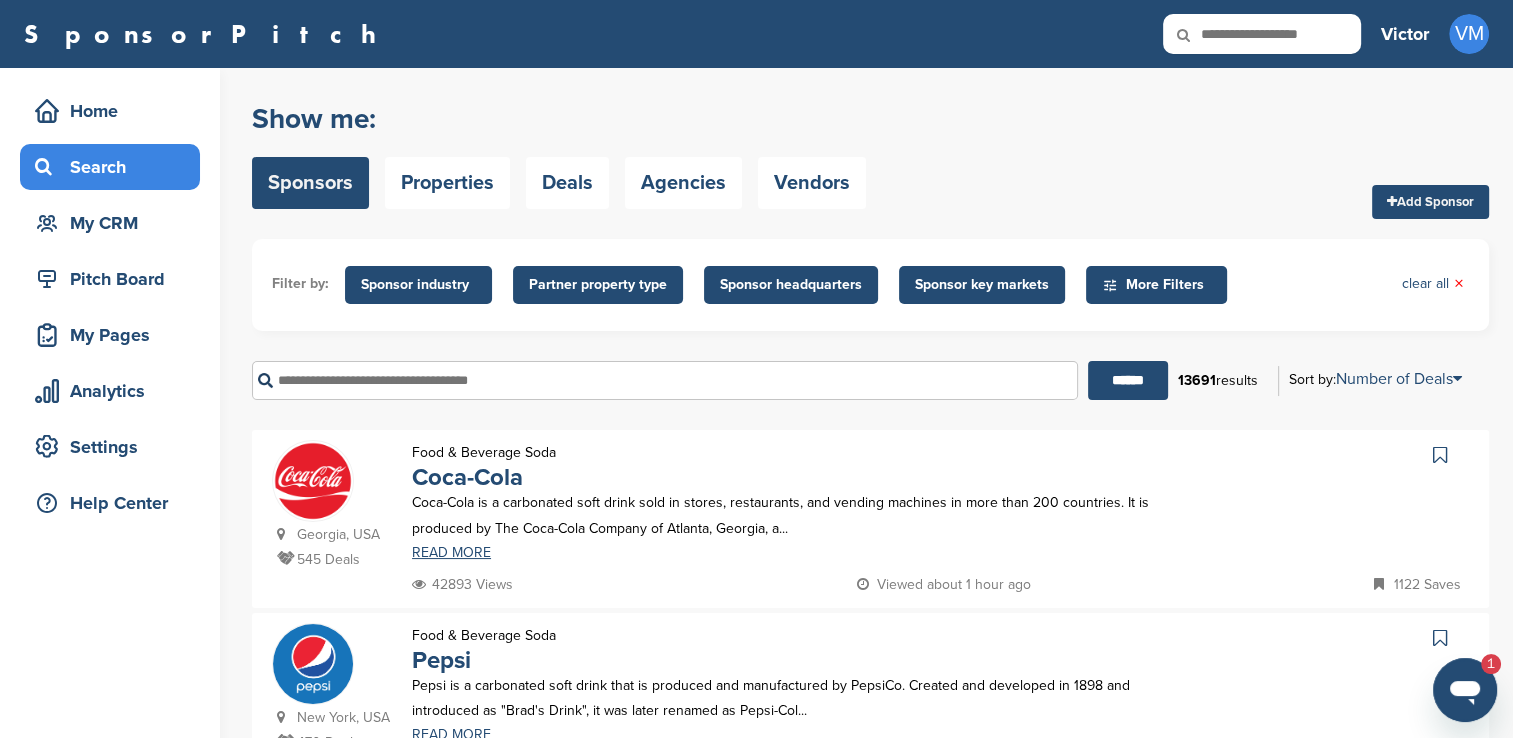 click at bounding box center [665, 380] 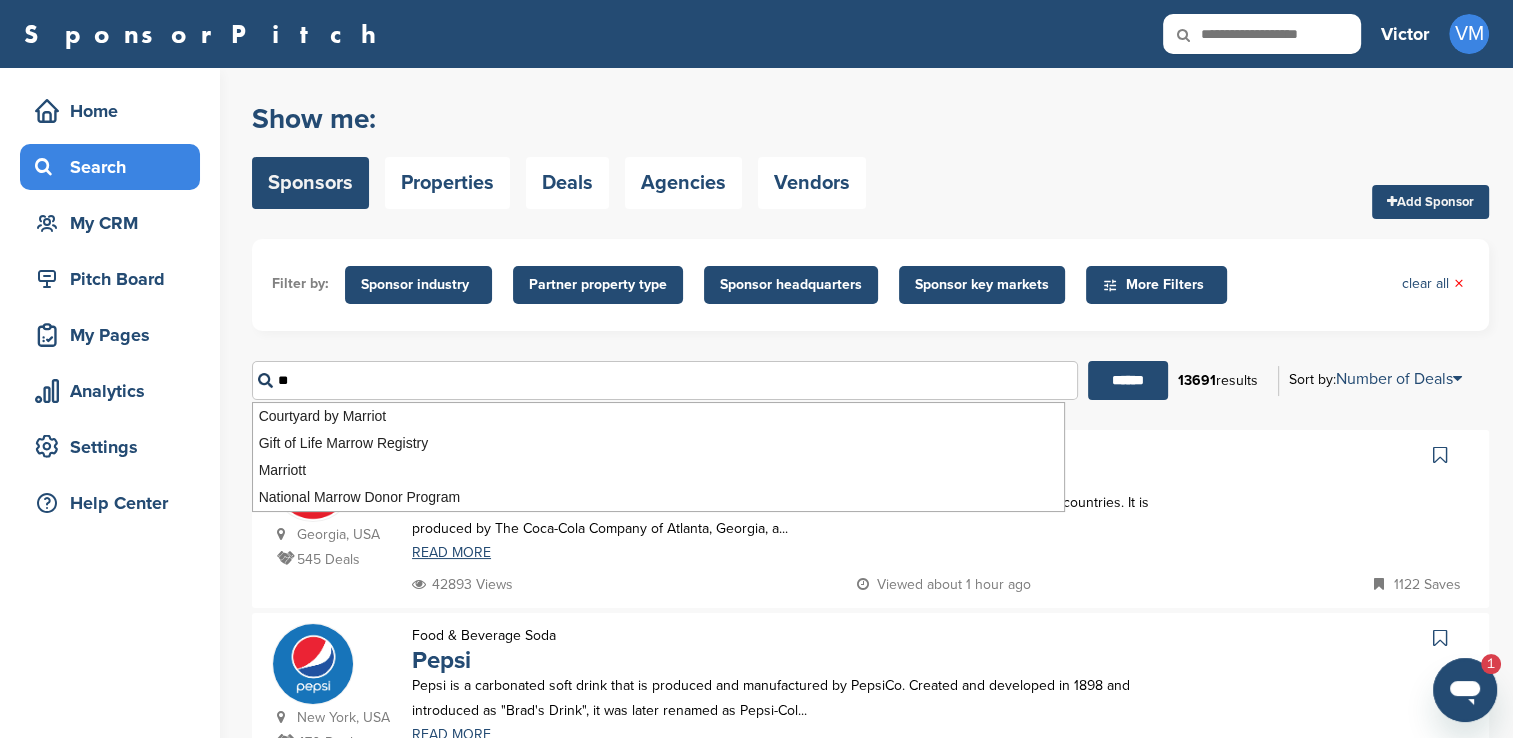 type on "*" 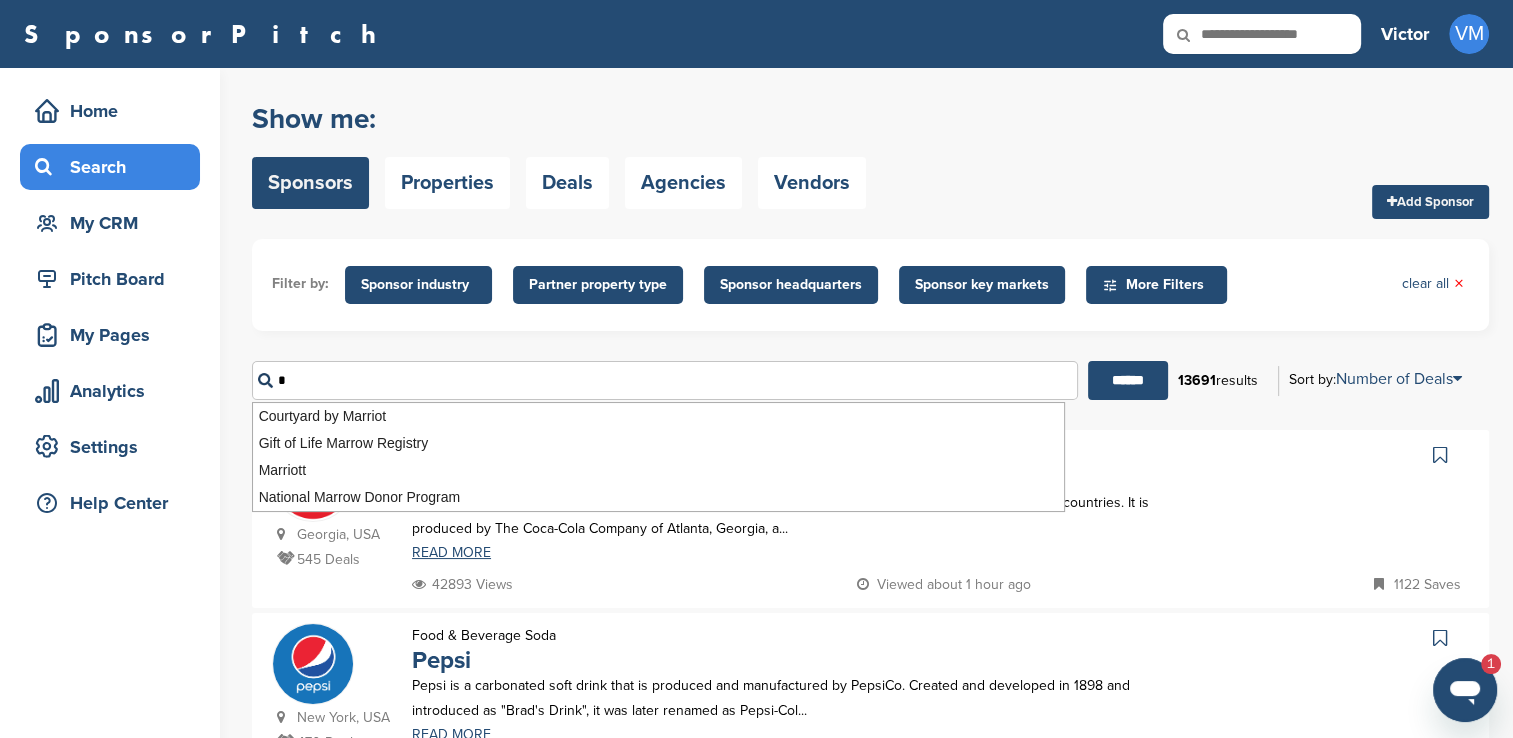 type 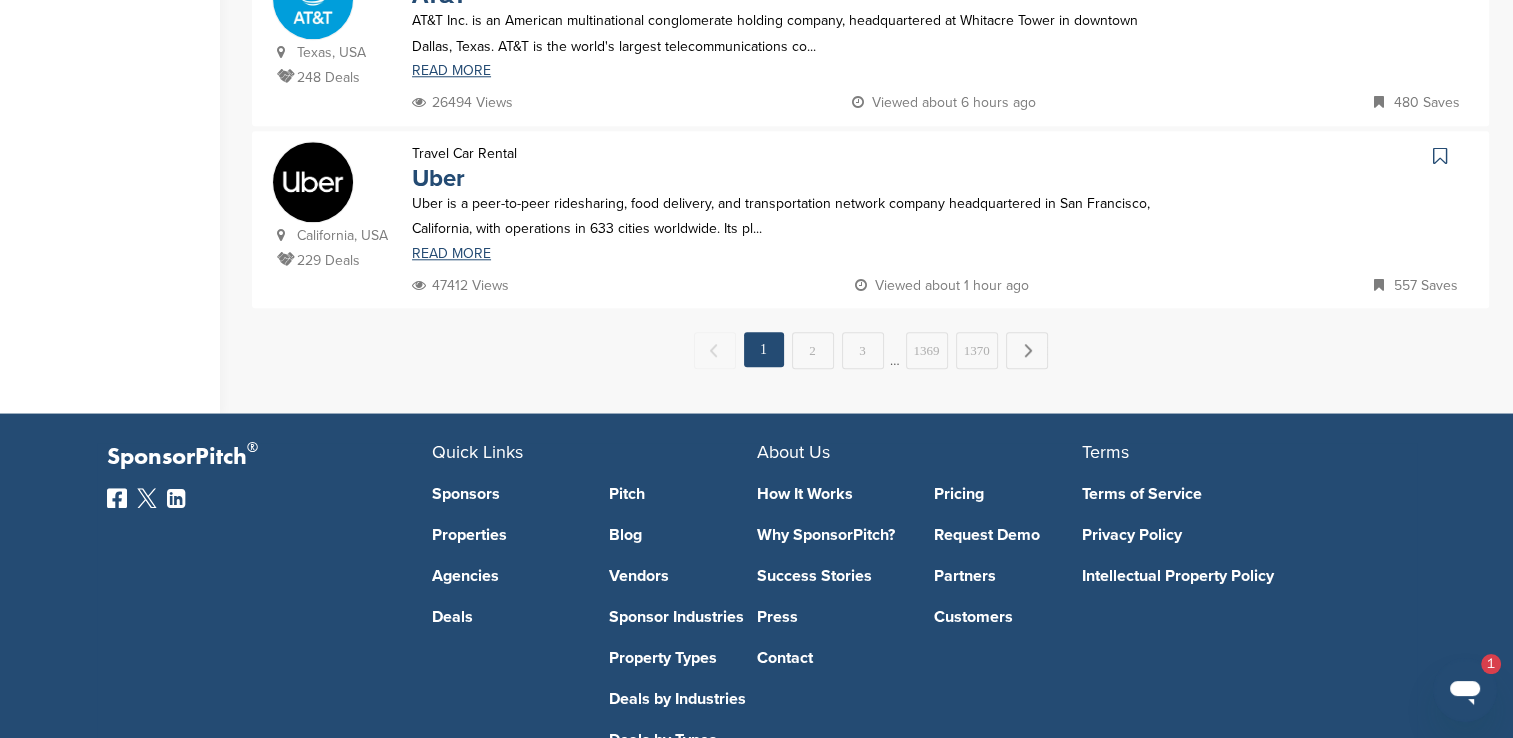 scroll, scrollTop: 1995, scrollLeft: 0, axis: vertical 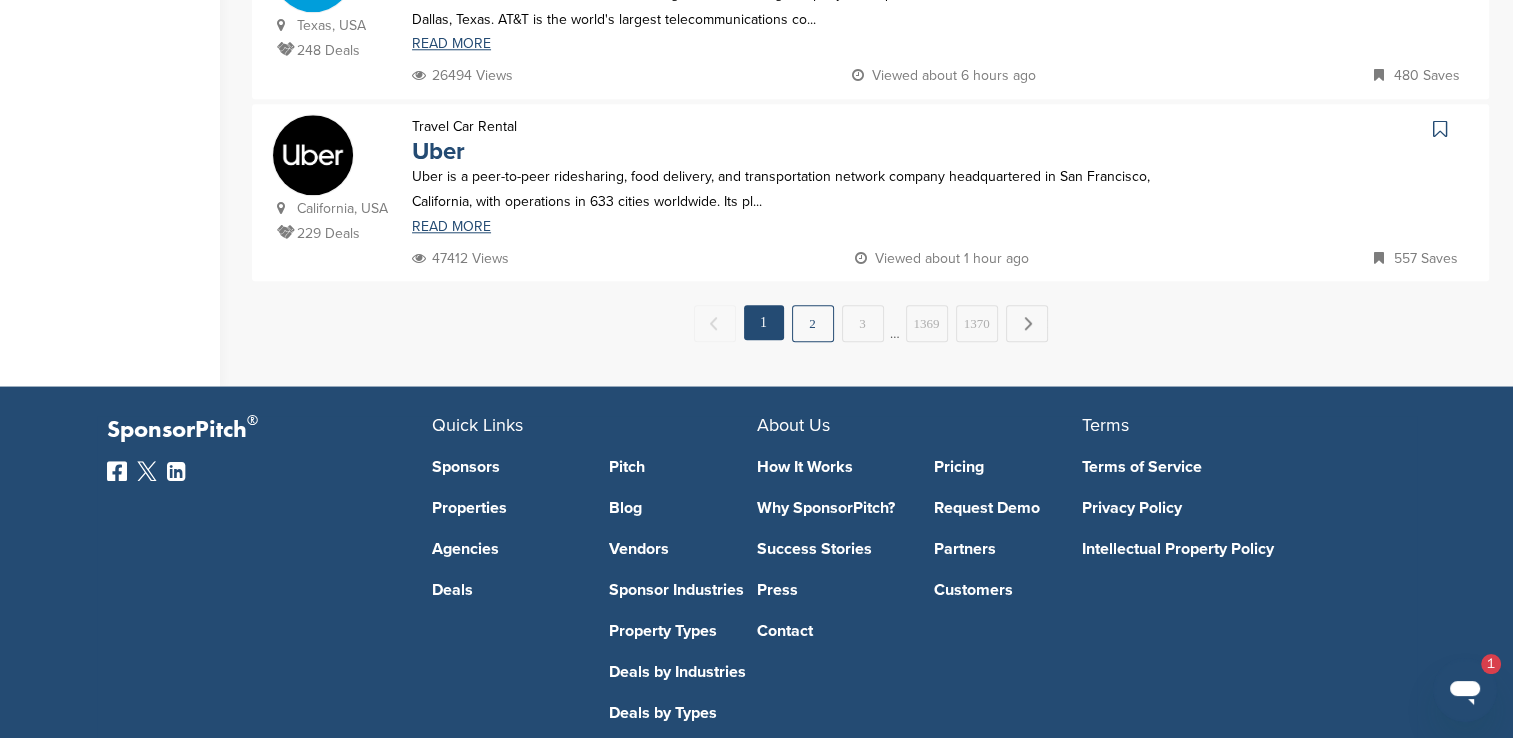 click on "2" at bounding box center (813, 323) 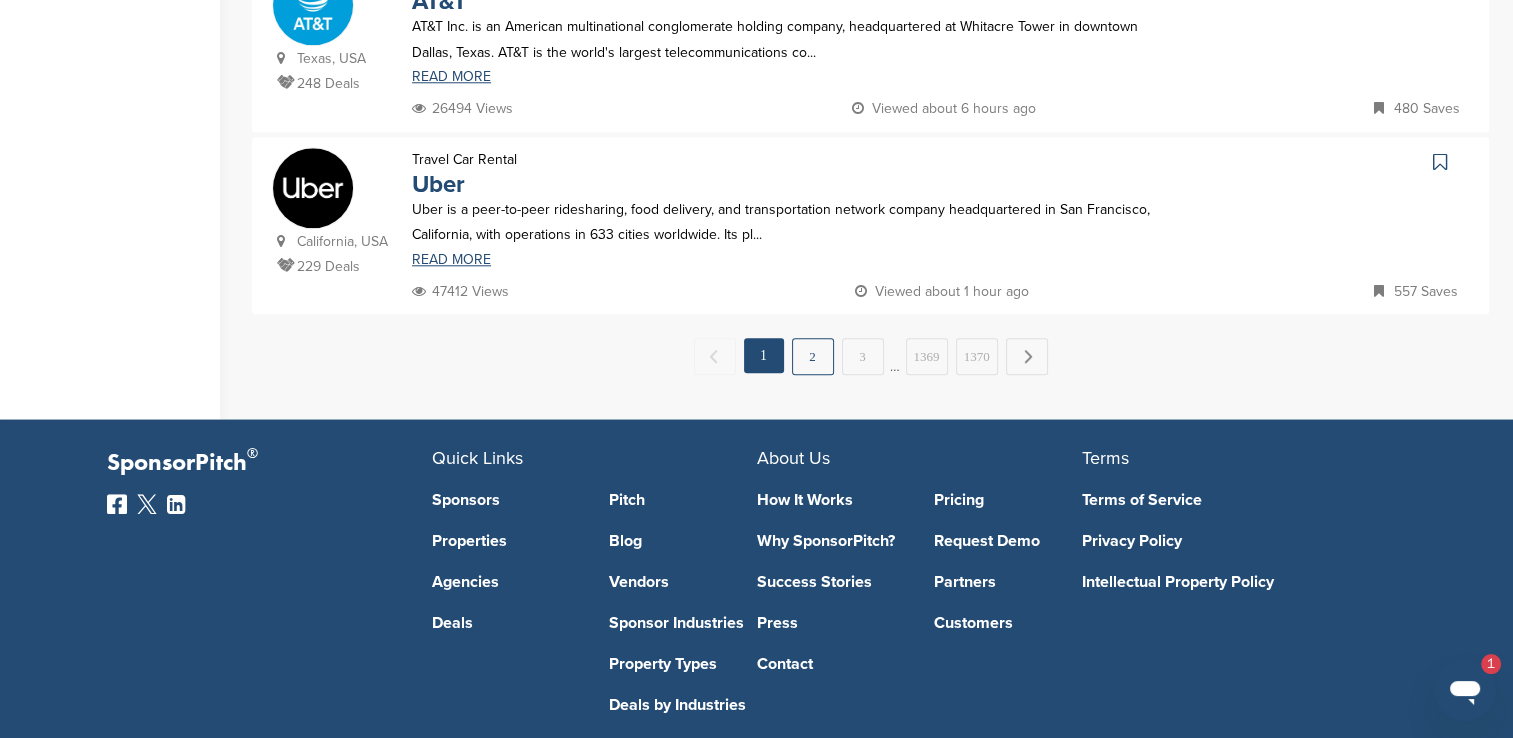 scroll, scrollTop: 0, scrollLeft: 0, axis: both 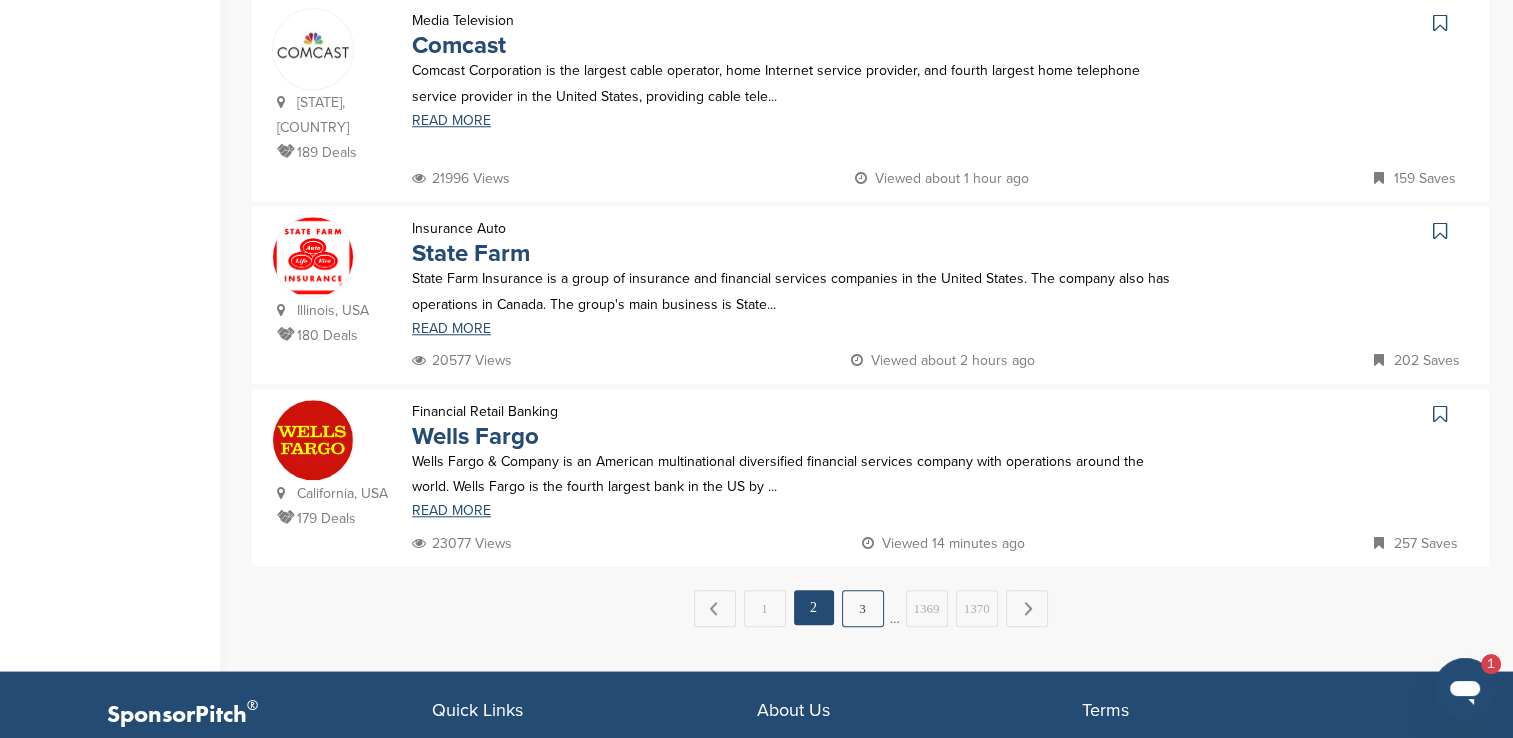 click on "3" at bounding box center [863, 608] 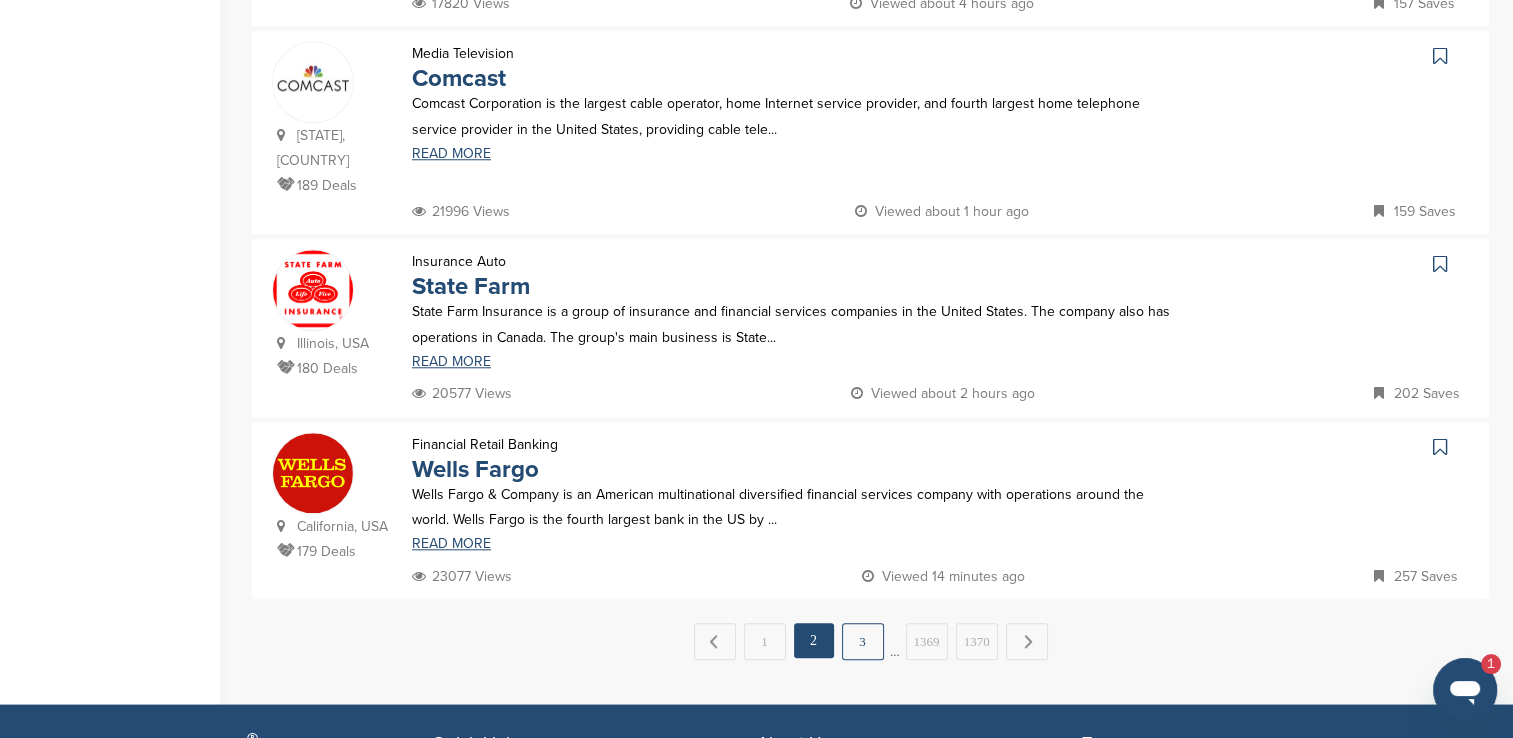 scroll, scrollTop: 0, scrollLeft: 0, axis: both 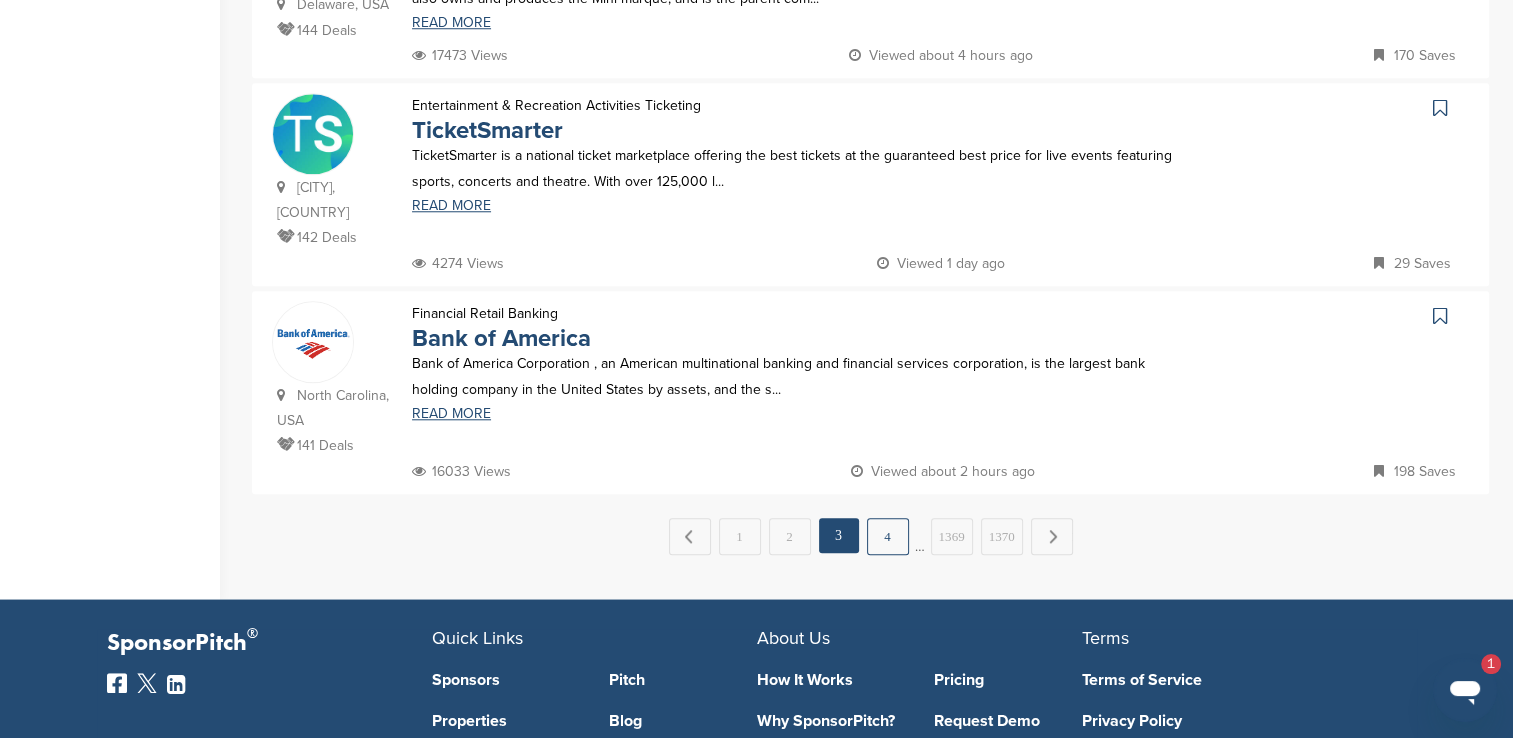 click on "4" at bounding box center (888, 536) 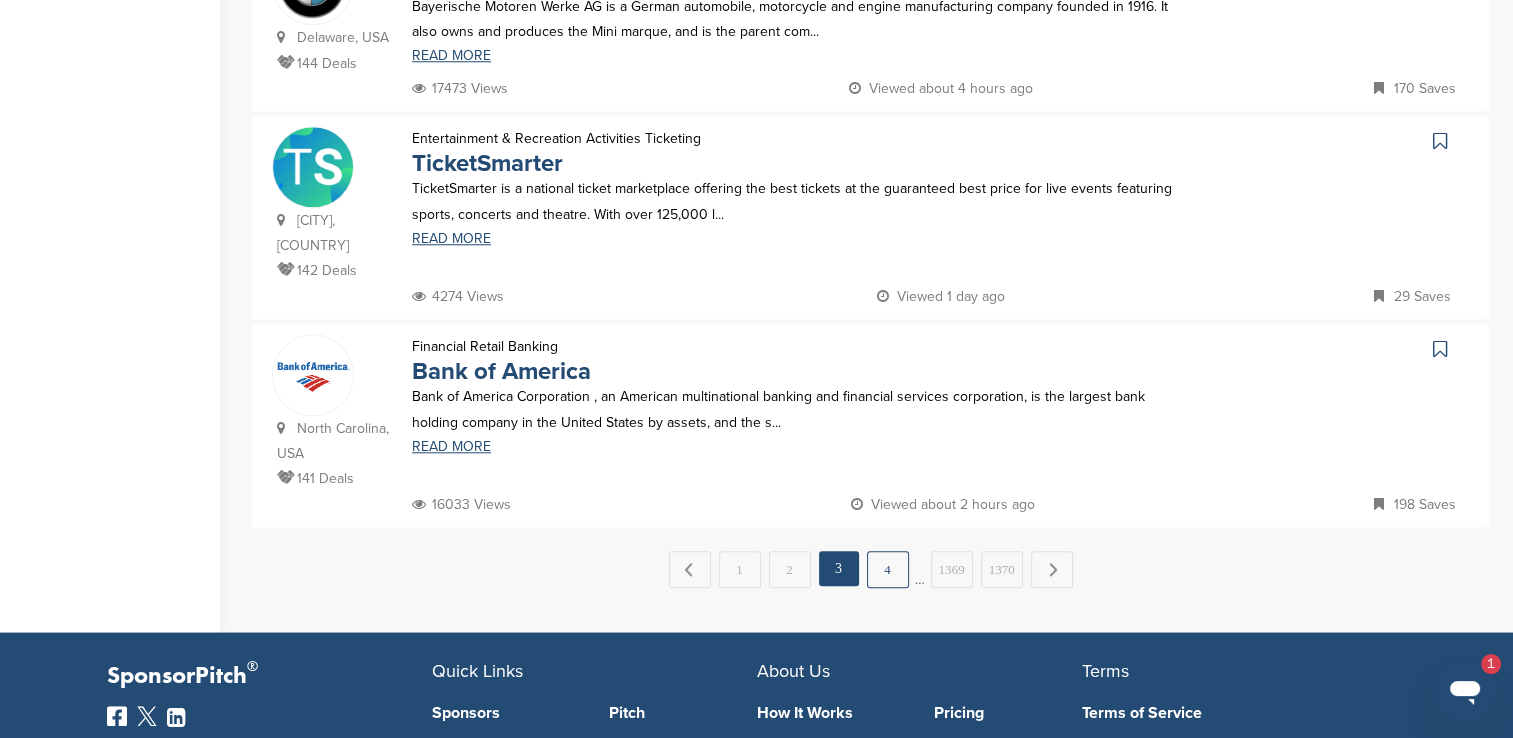 scroll, scrollTop: 0, scrollLeft: 0, axis: both 